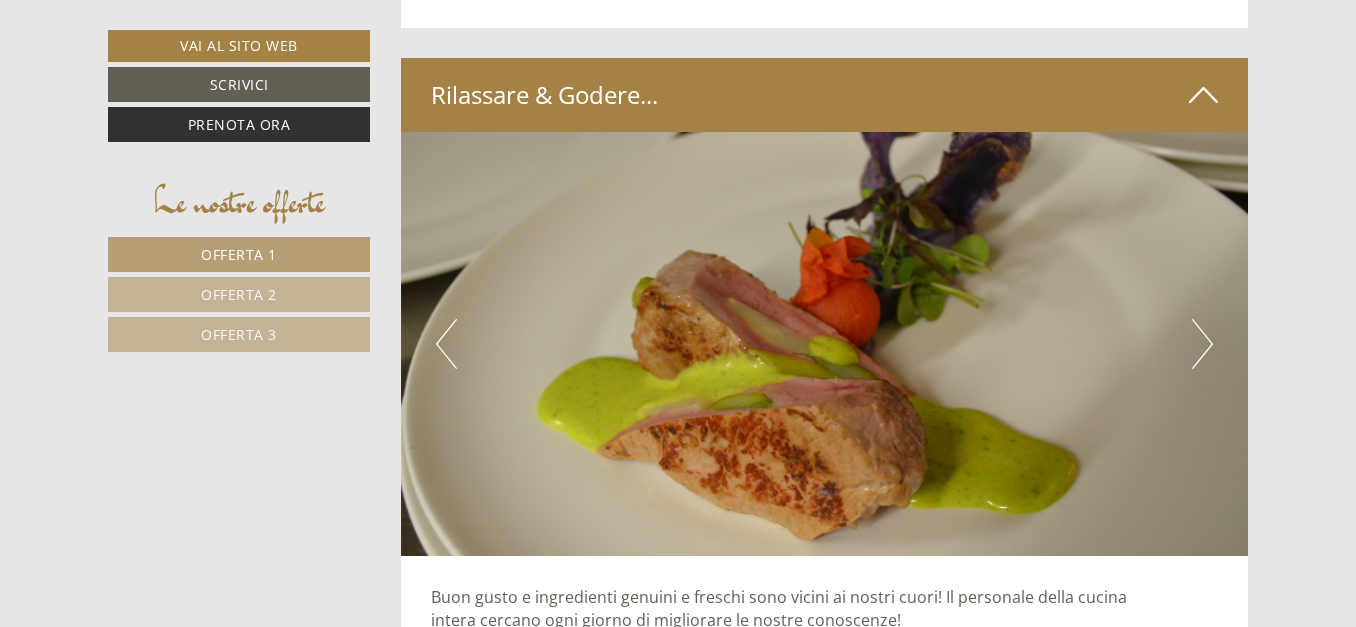 scroll, scrollTop: 6300, scrollLeft: 0, axis: vertical 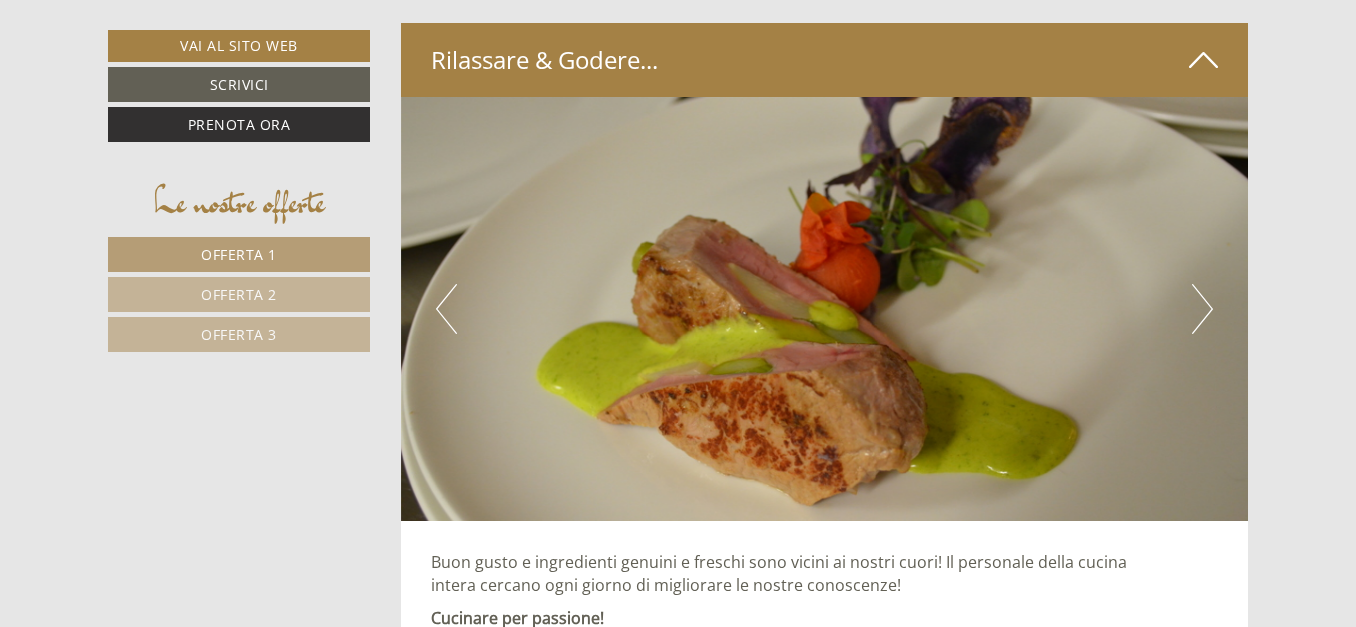 click at bounding box center (825, 309) 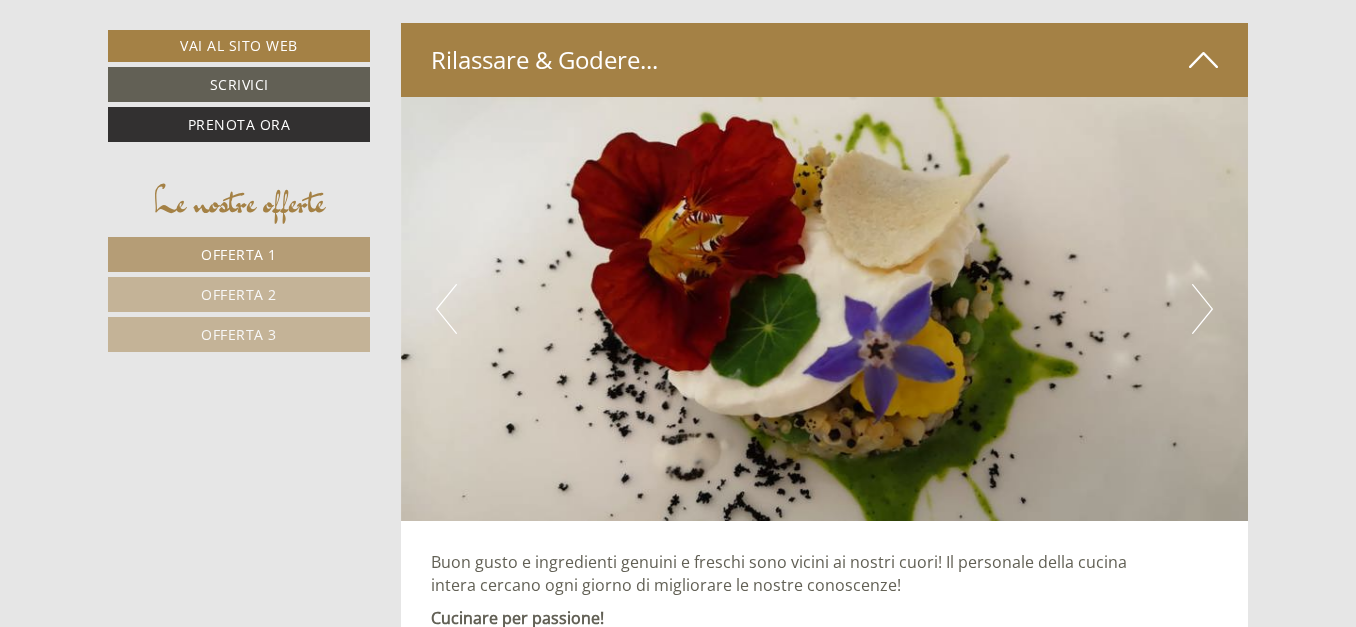 click on "Next" at bounding box center (1202, 309) 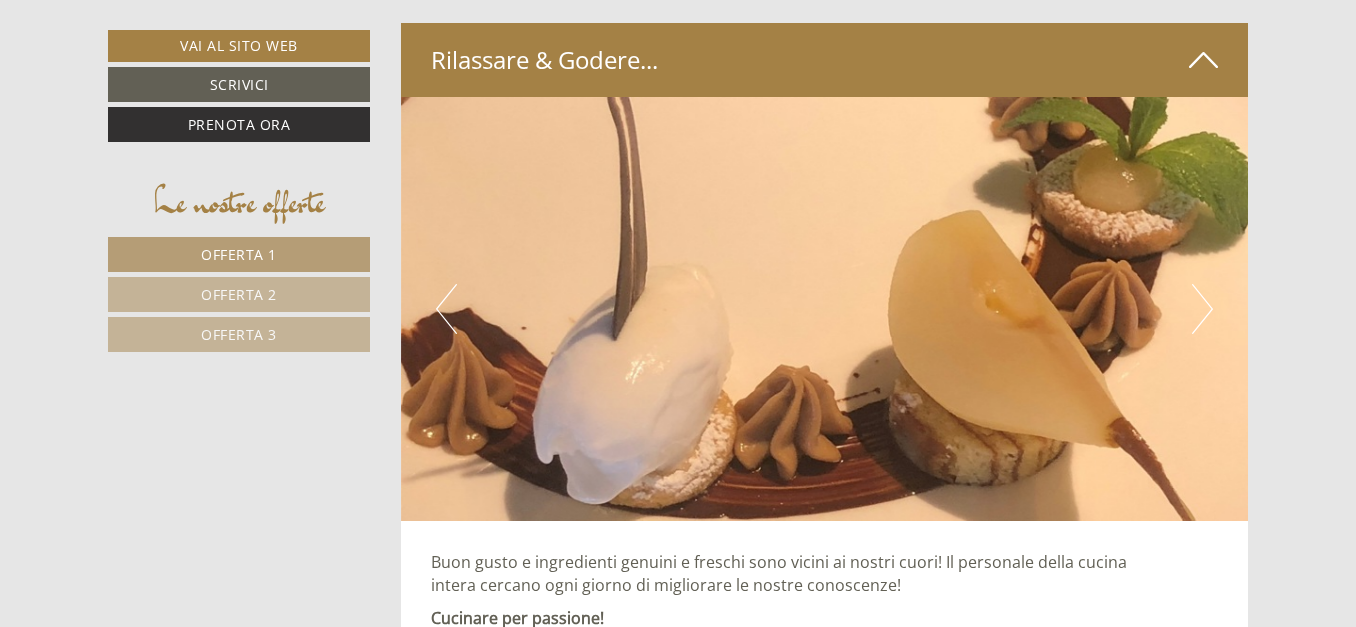 click on "Next" at bounding box center (1202, 309) 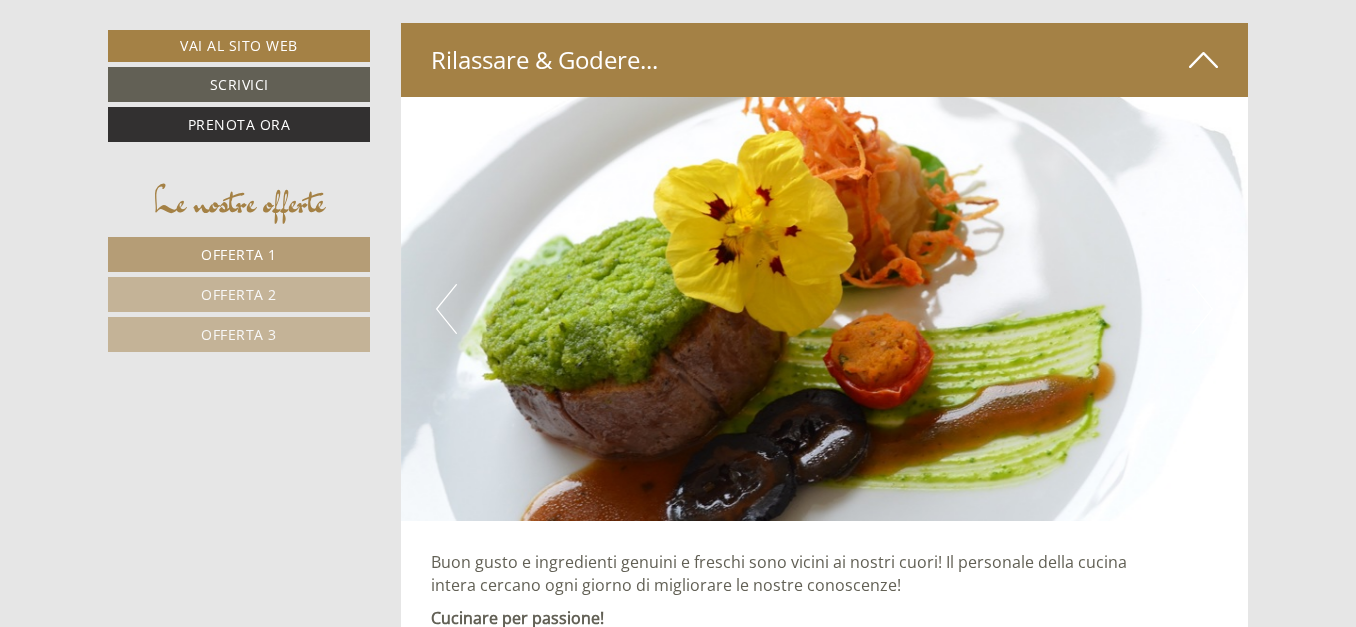 click on "Next" at bounding box center (1202, 309) 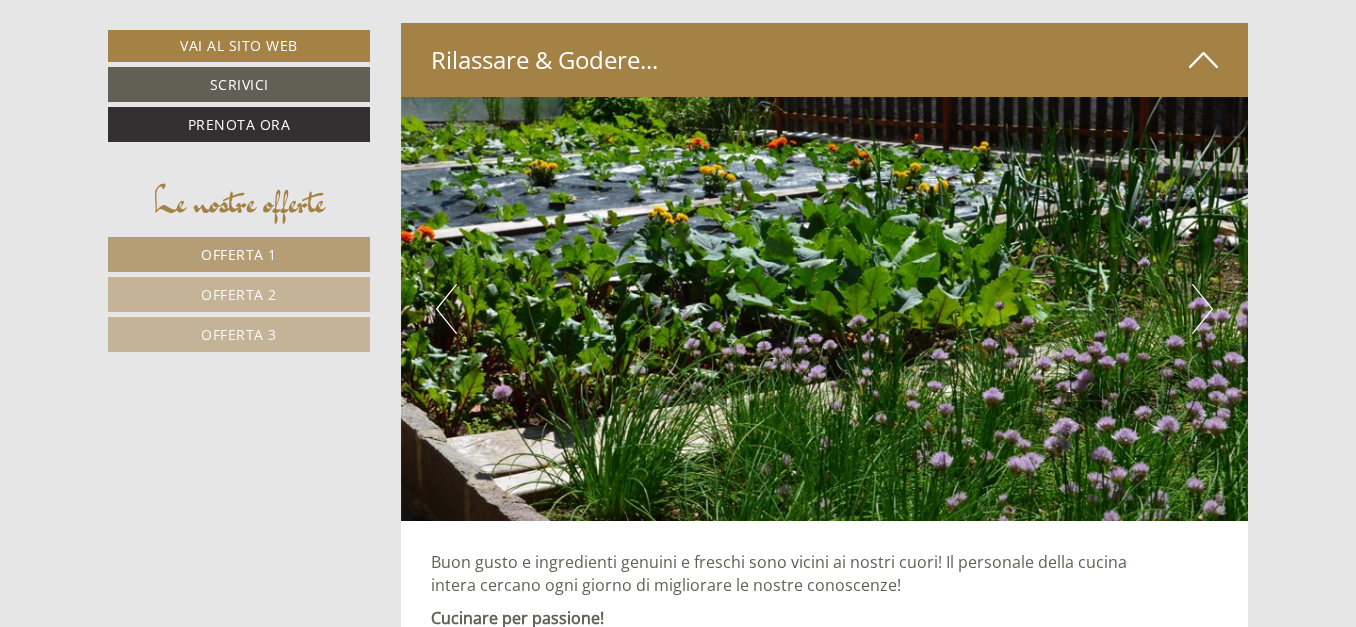 click on "Next" at bounding box center (1202, 309) 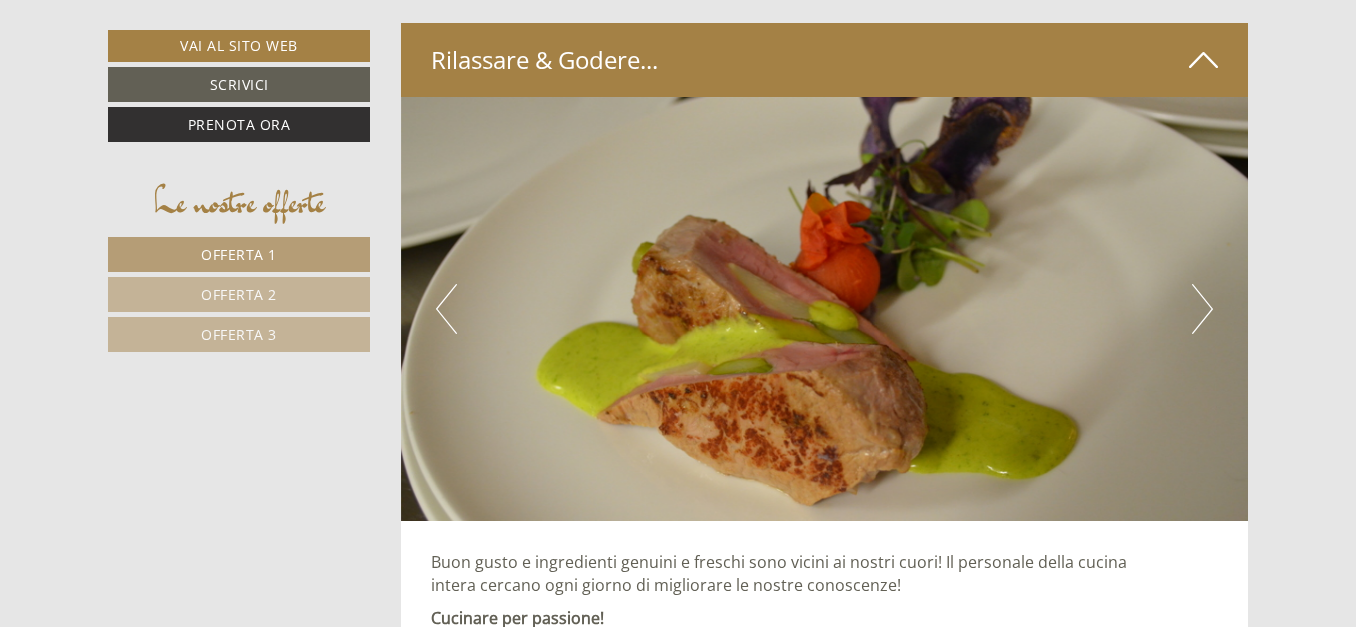 click on "Next" at bounding box center [1202, 309] 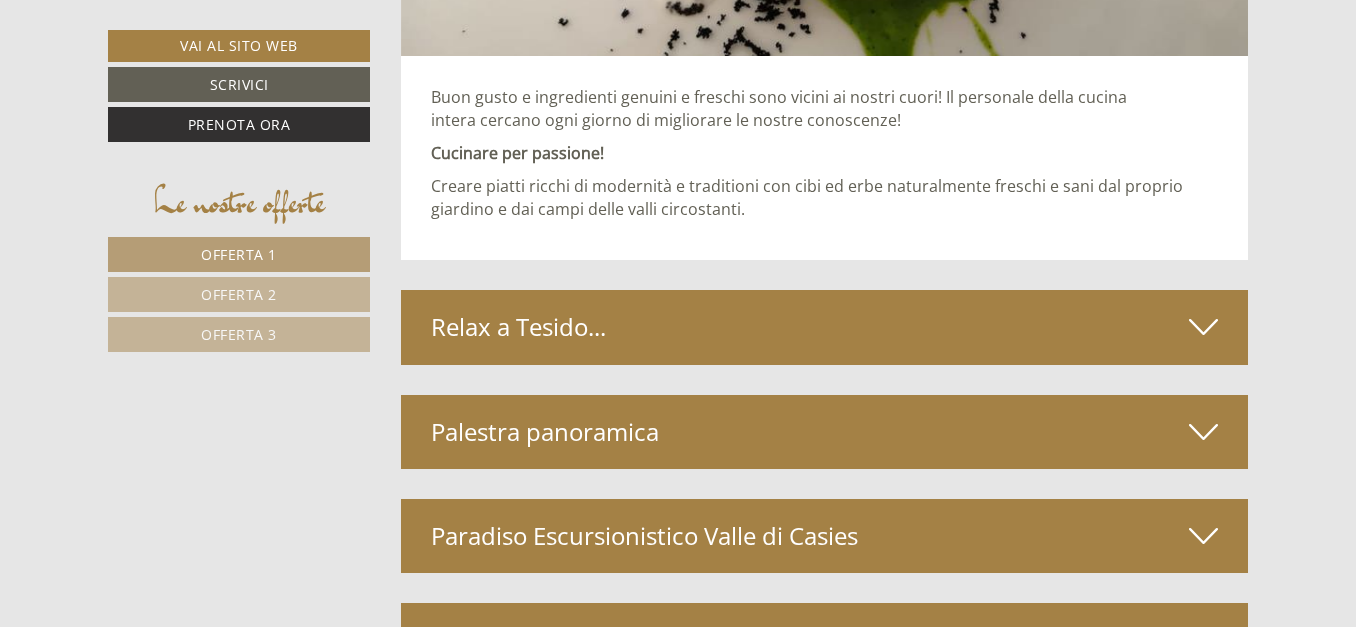 scroll, scrollTop: 6800, scrollLeft: 0, axis: vertical 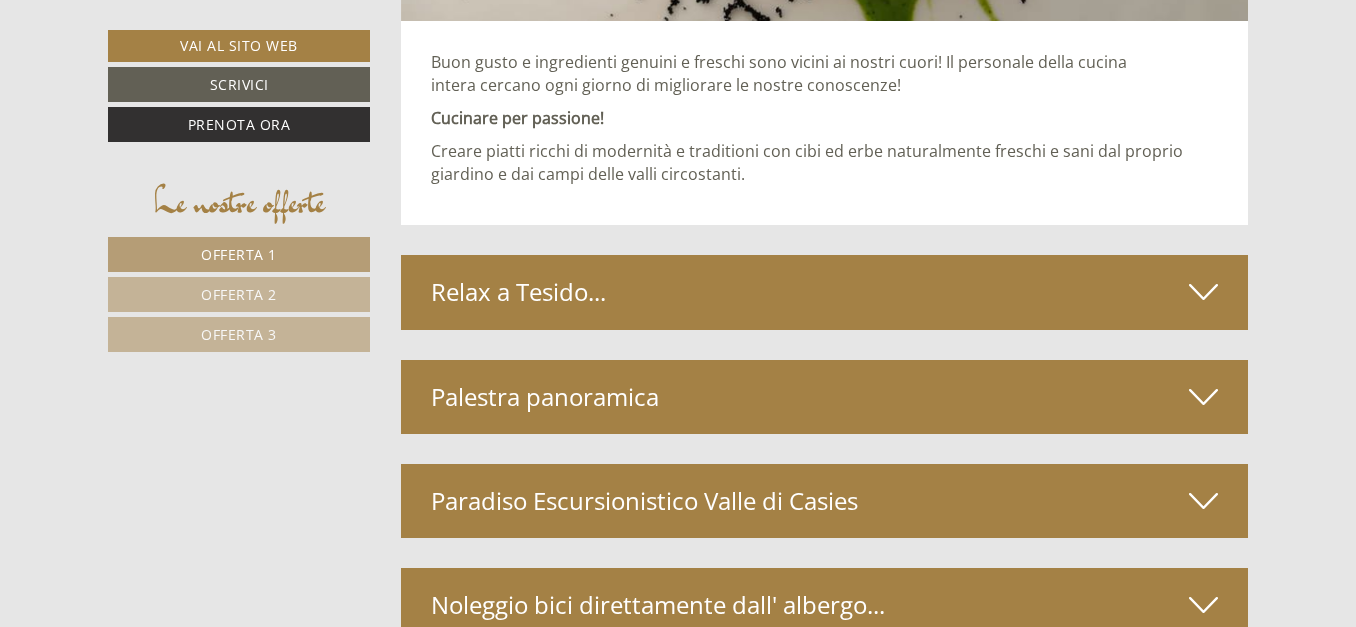 click on "Relax a Tesido..." at bounding box center [825, 292] 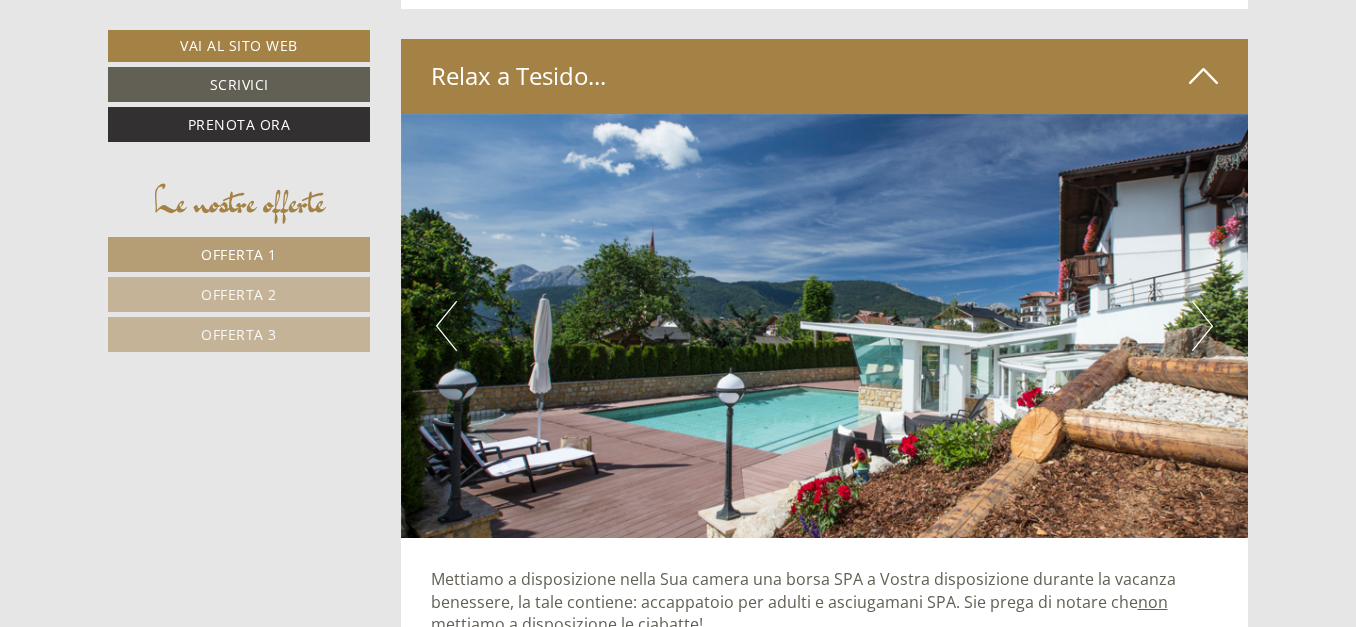 scroll, scrollTop: 7100, scrollLeft: 0, axis: vertical 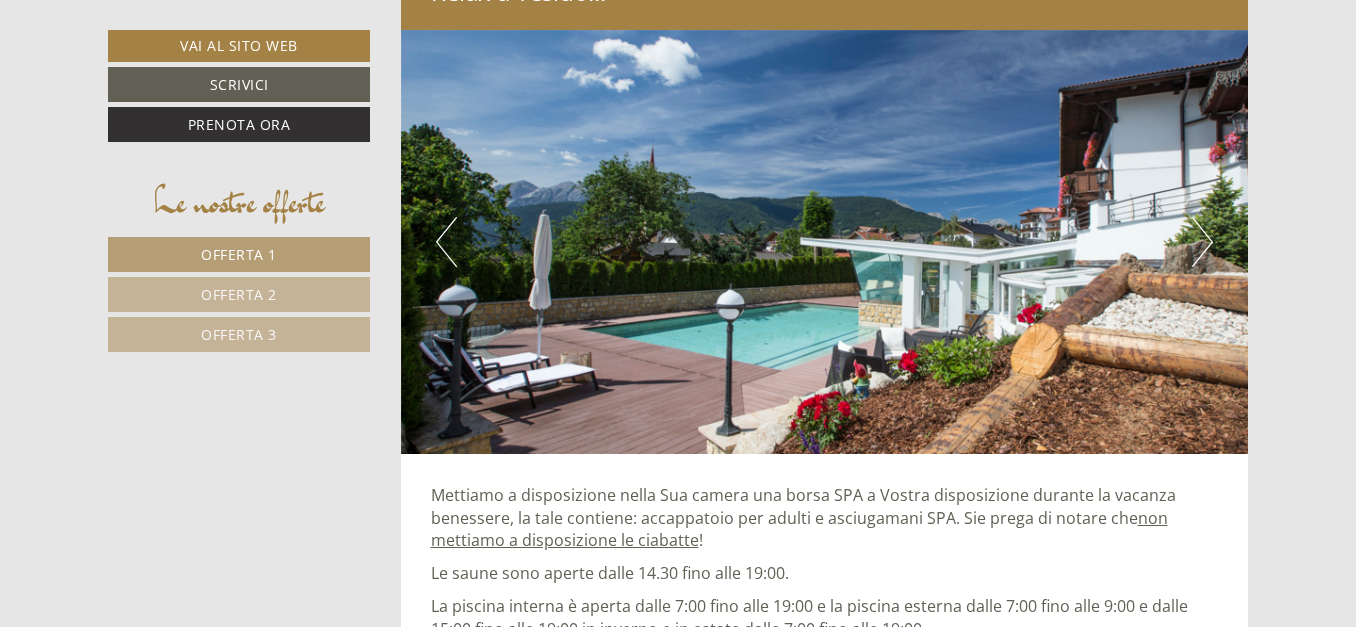click on "Next" at bounding box center [1202, 242] 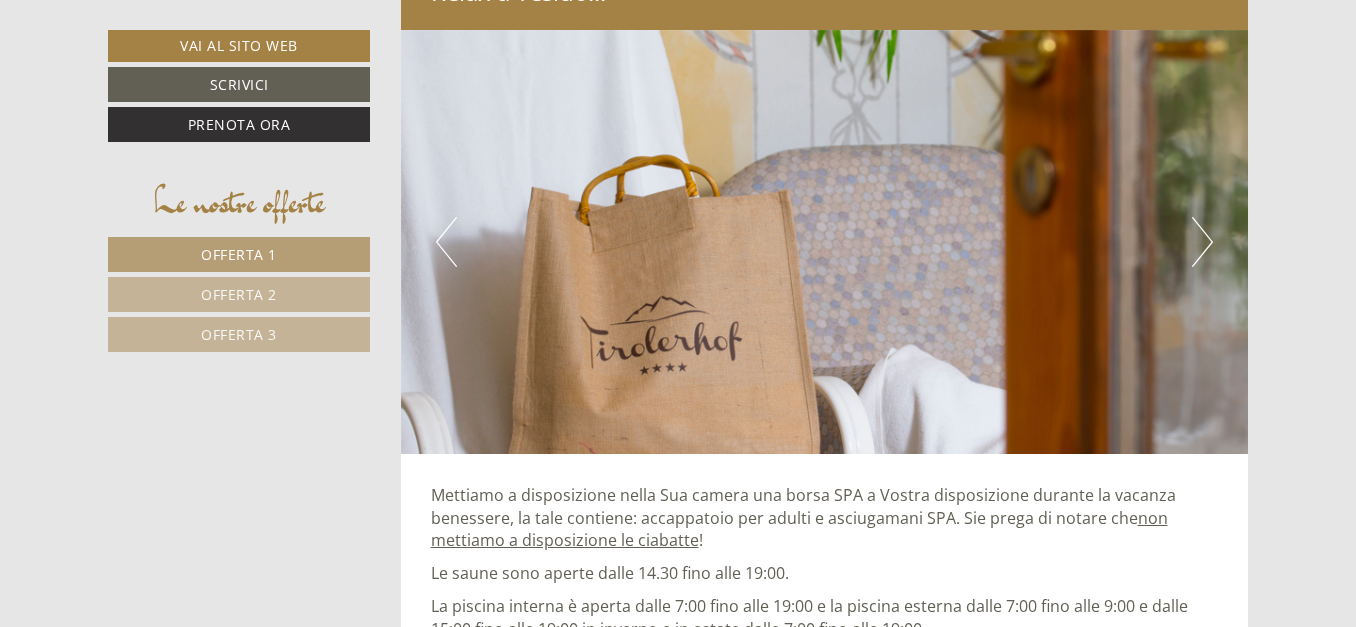 click at bounding box center (825, 242) 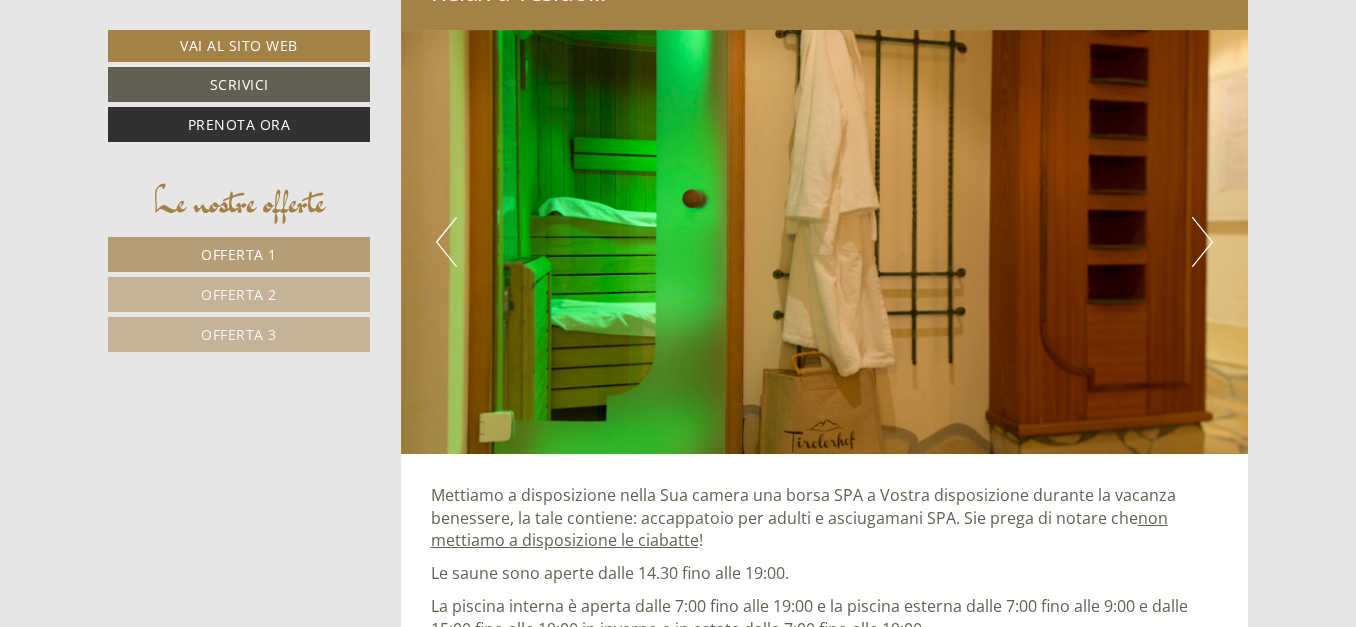 click on "Next" at bounding box center [1202, 242] 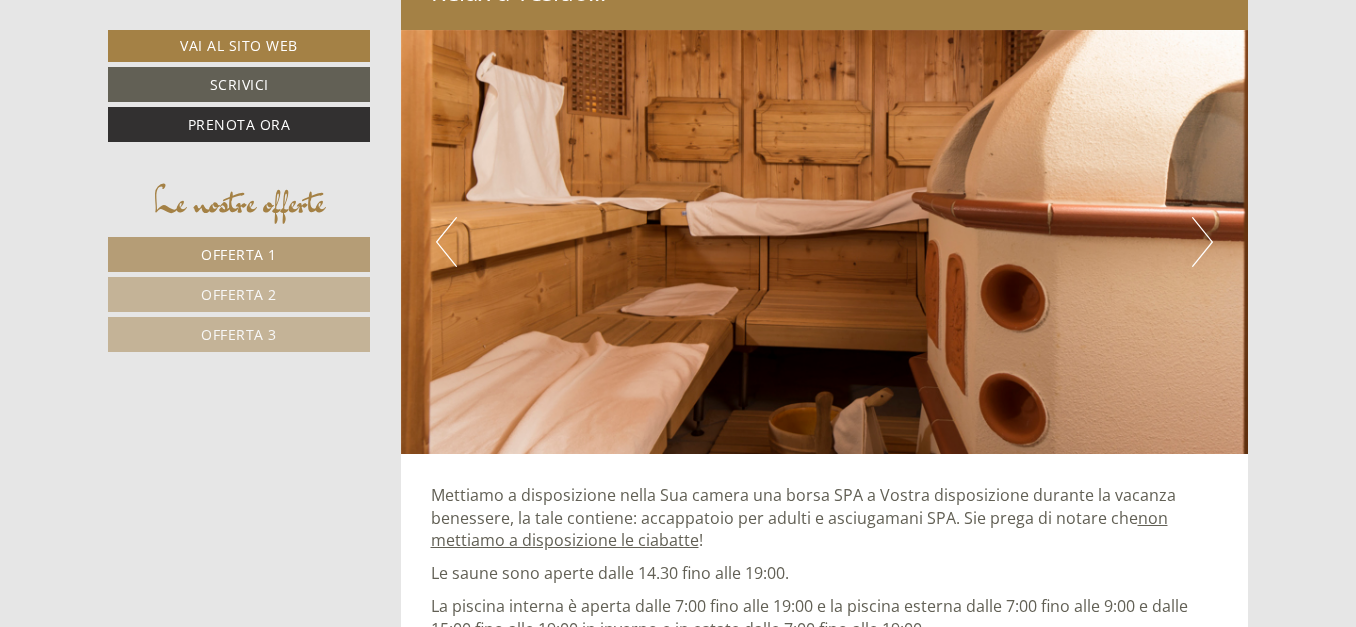 click on "Next" at bounding box center (1202, 242) 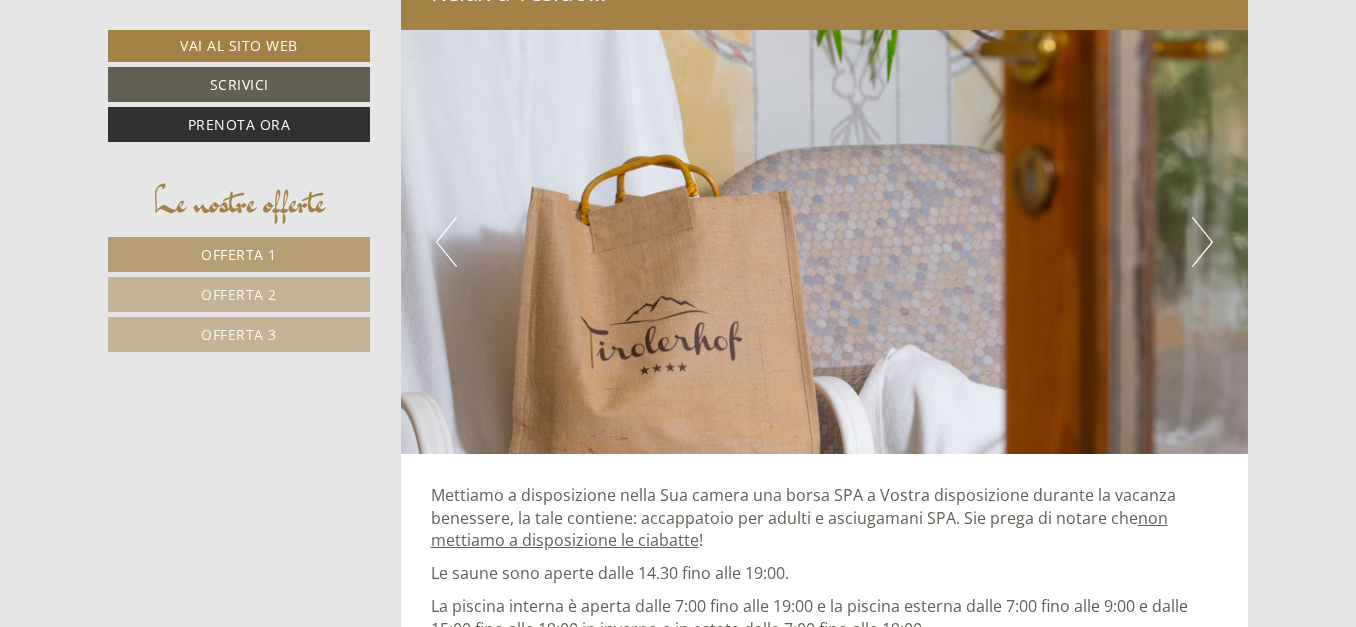 click on "Next" at bounding box center [1202, 242] 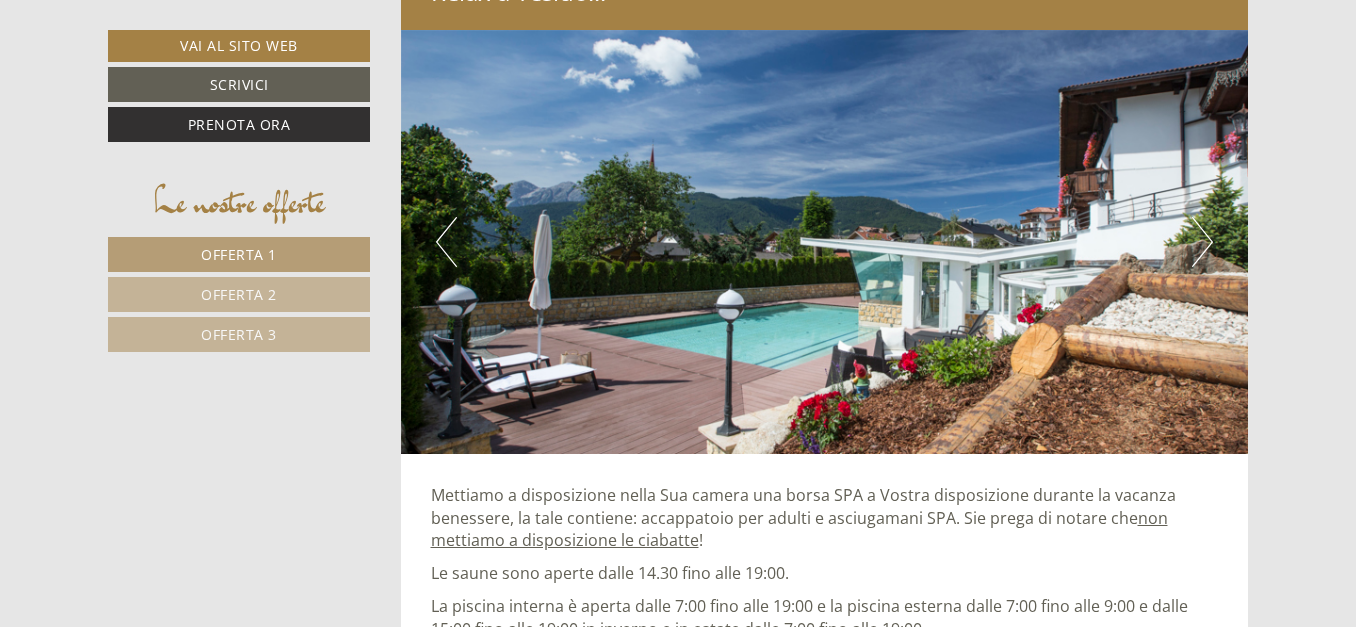 click on "Next" at bounding box center (1202, 242) 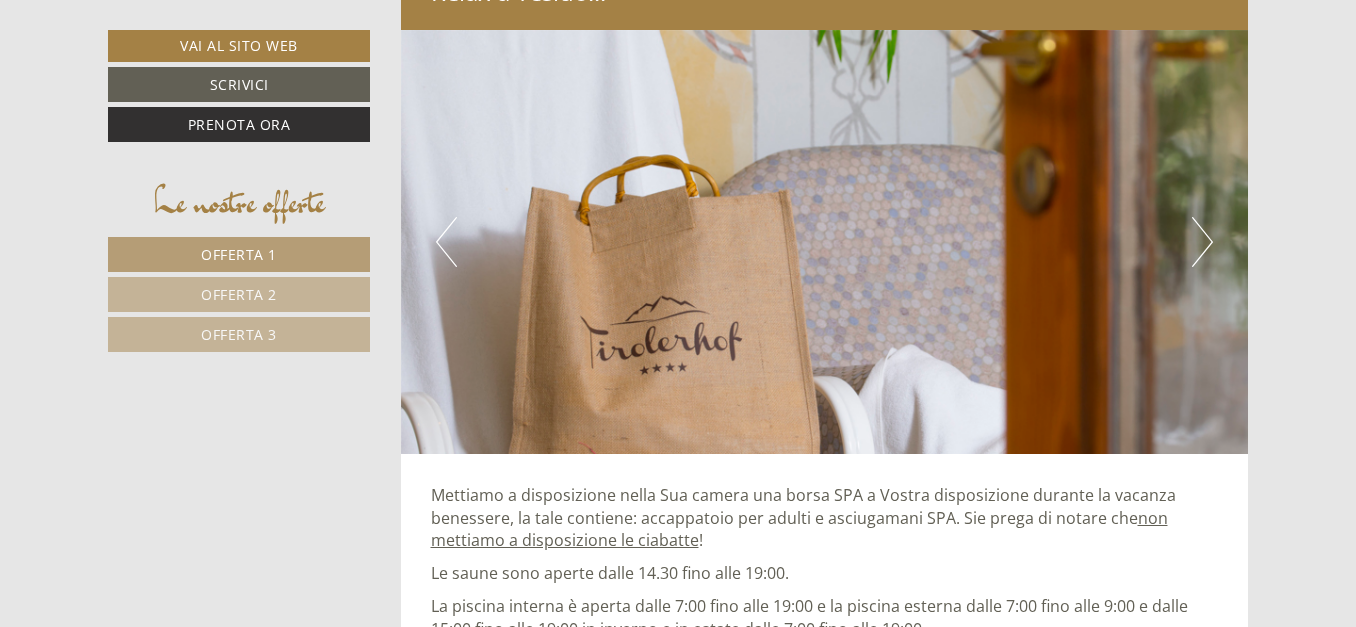 click on "Next" at bounding box center (1202, 242) 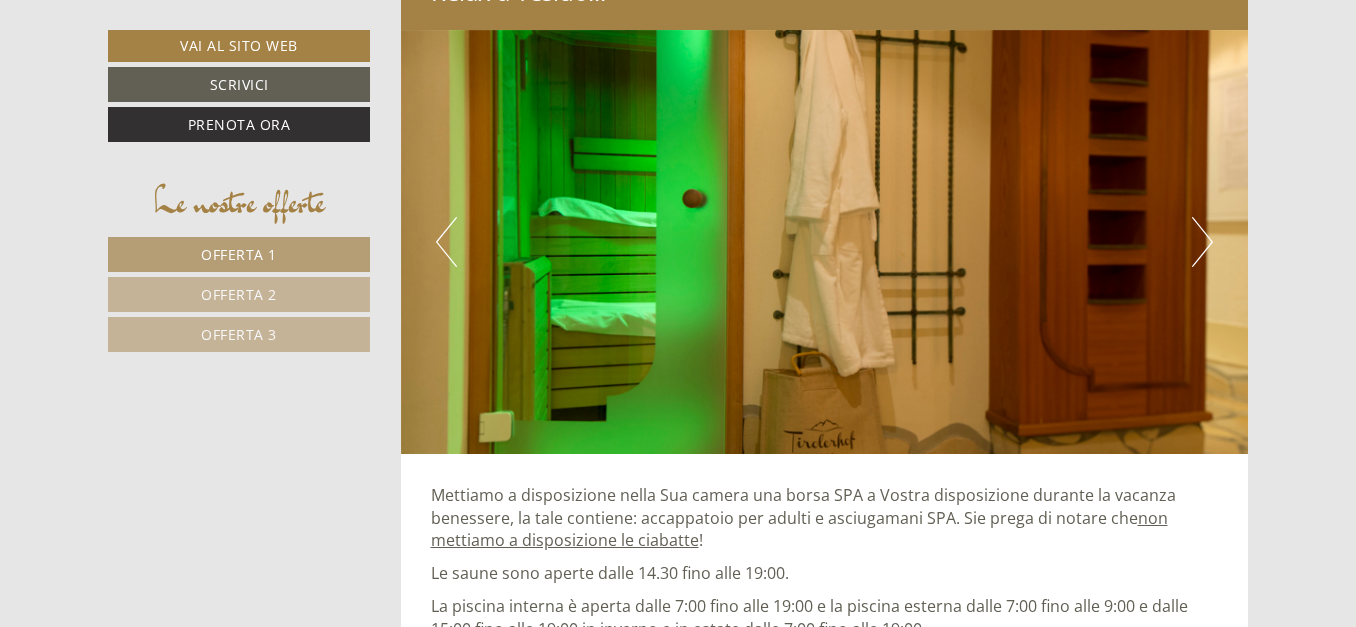 click on "Next" at bounding box center [1202, 242] 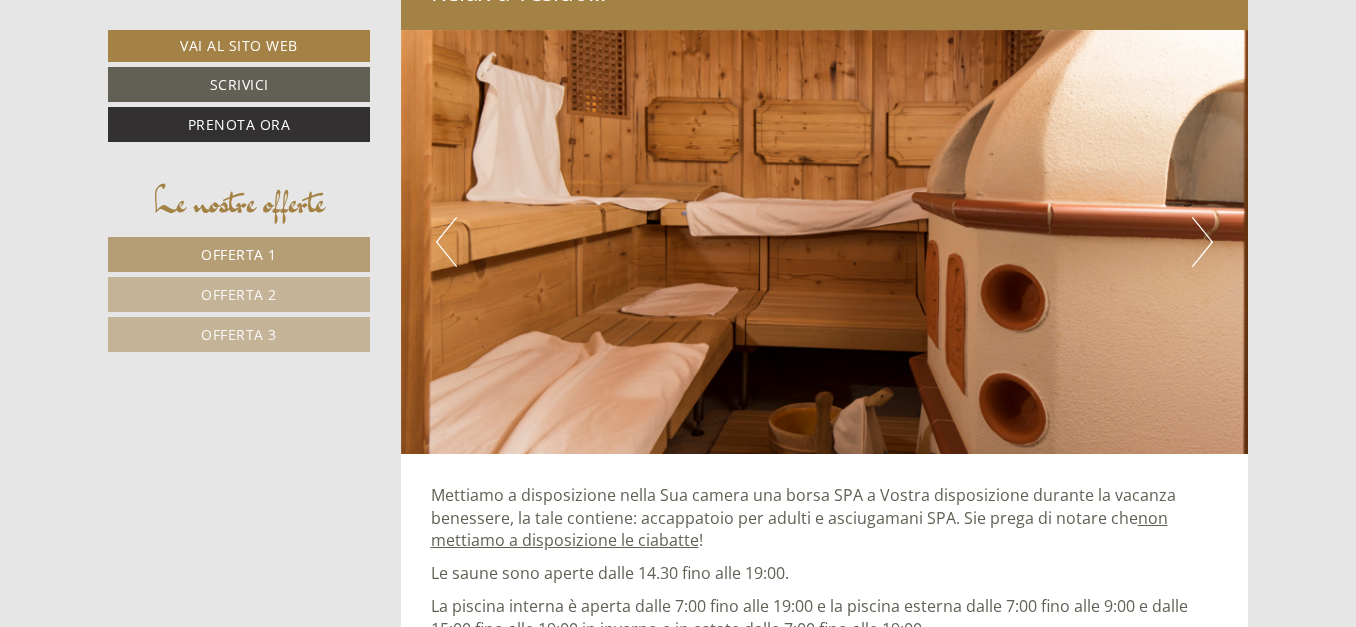 click on "Next" at bounding box center [1202, 242] 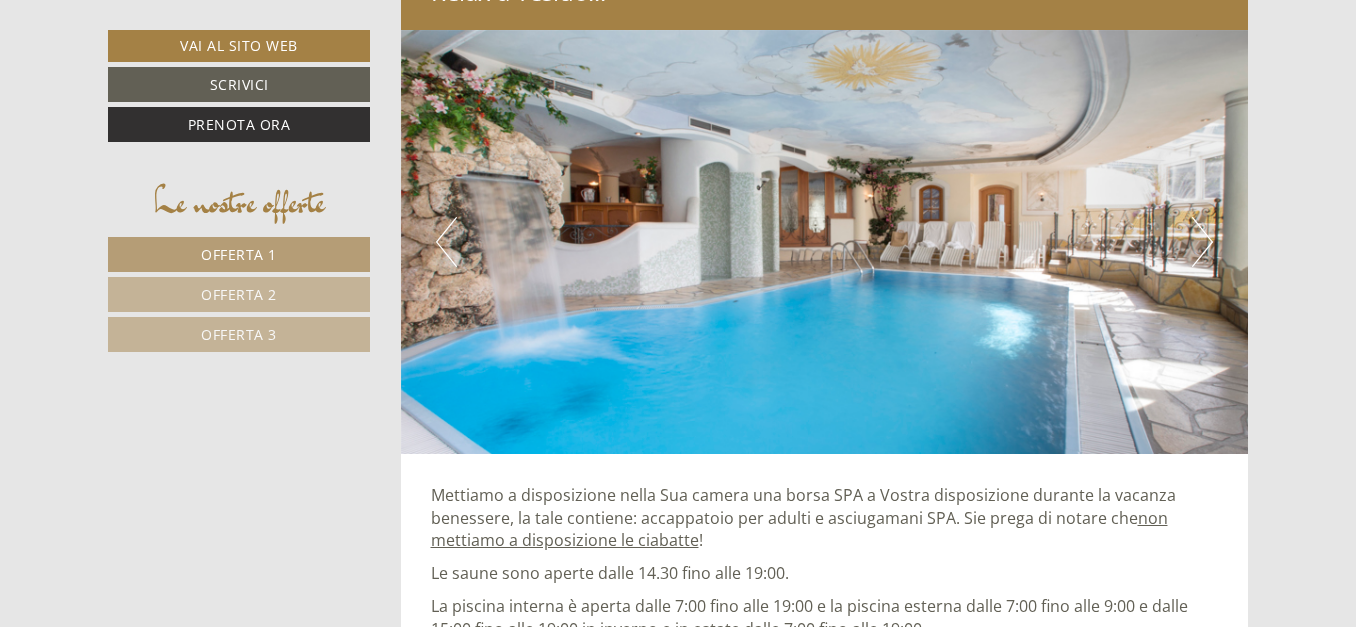 click on "Next" at bounding box center (1202, 242) 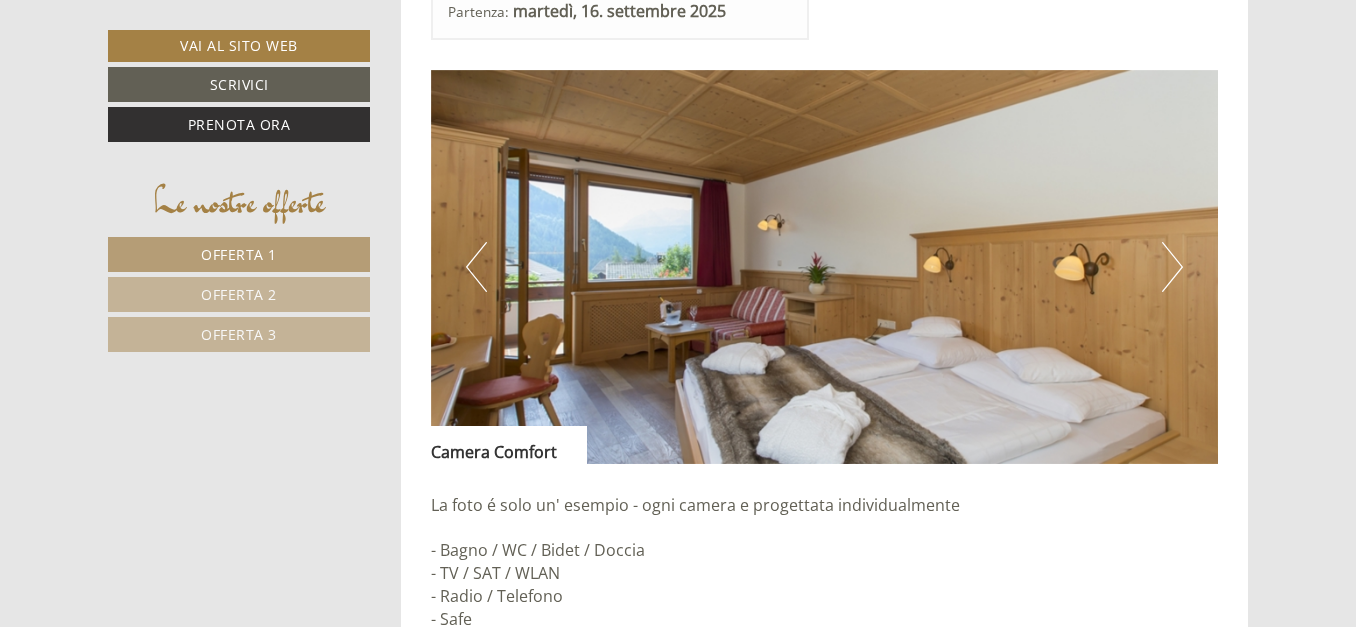 scroll, scrollTop: 1325, scrollLeft: 0, axis: vertical 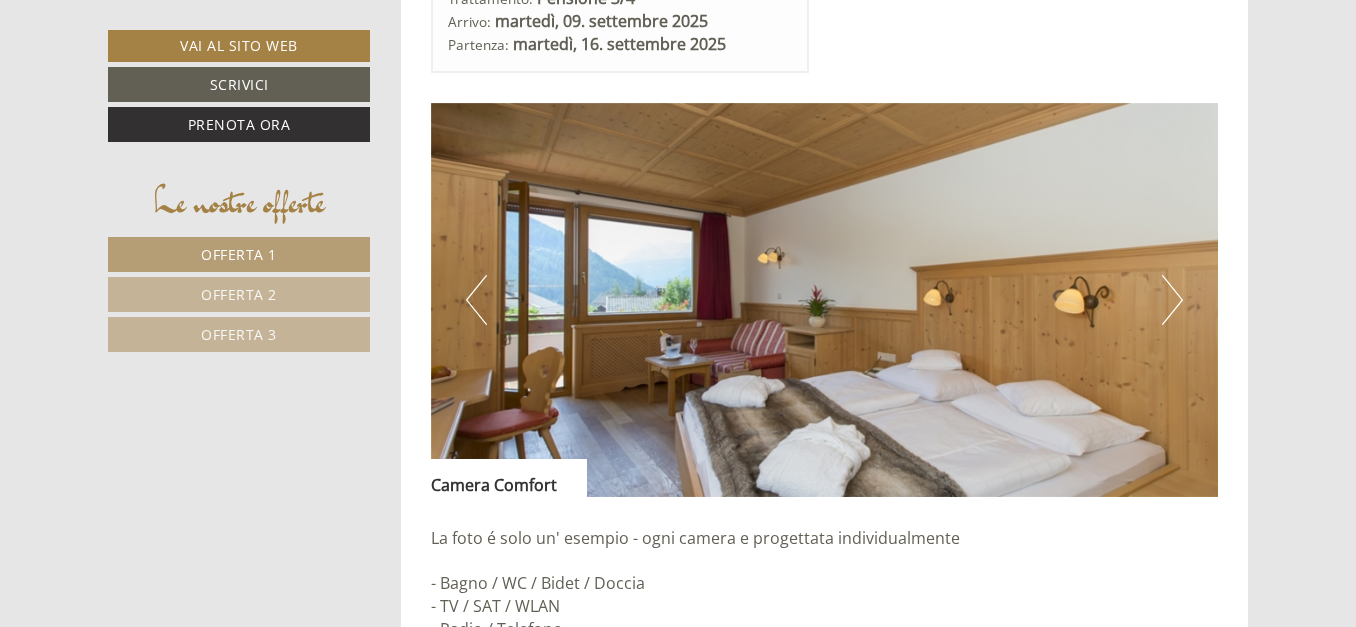 click on "Next" at bounding box center [1172, 300] 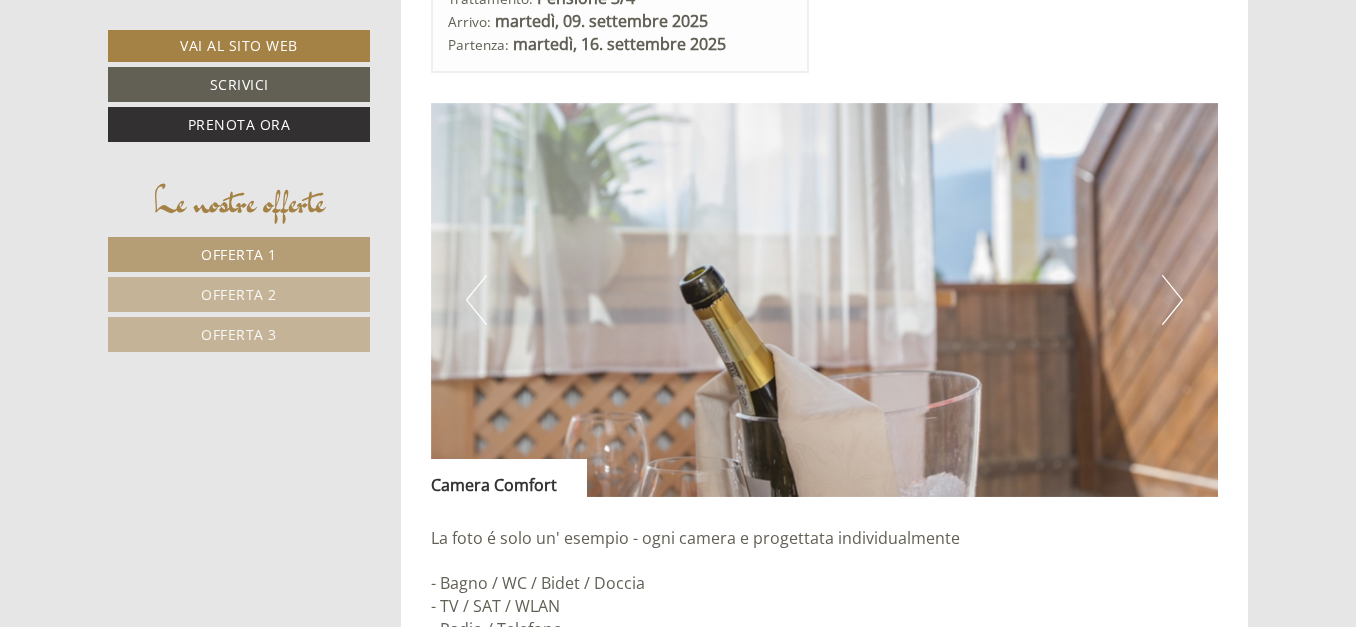 click on "Next" at bounding box center (1172, 300) 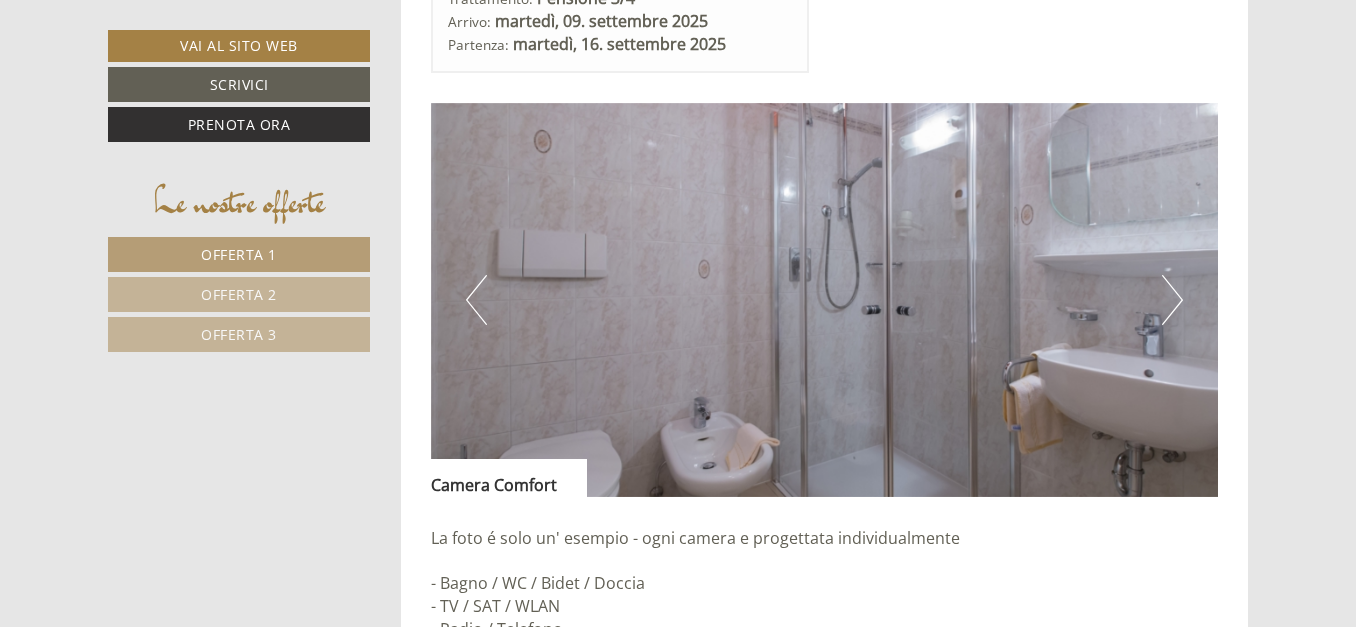 click on "Next" at bounding box center [1172, 300] 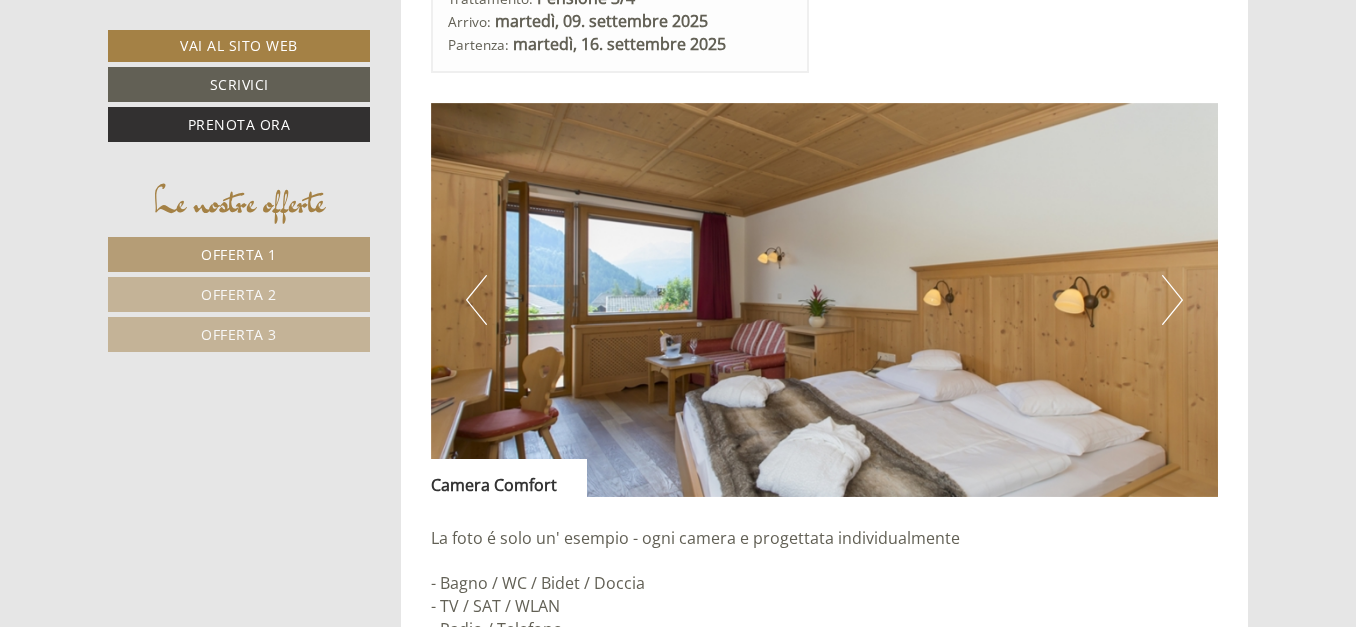 click on "Next" at bounding box center (1172, 300) 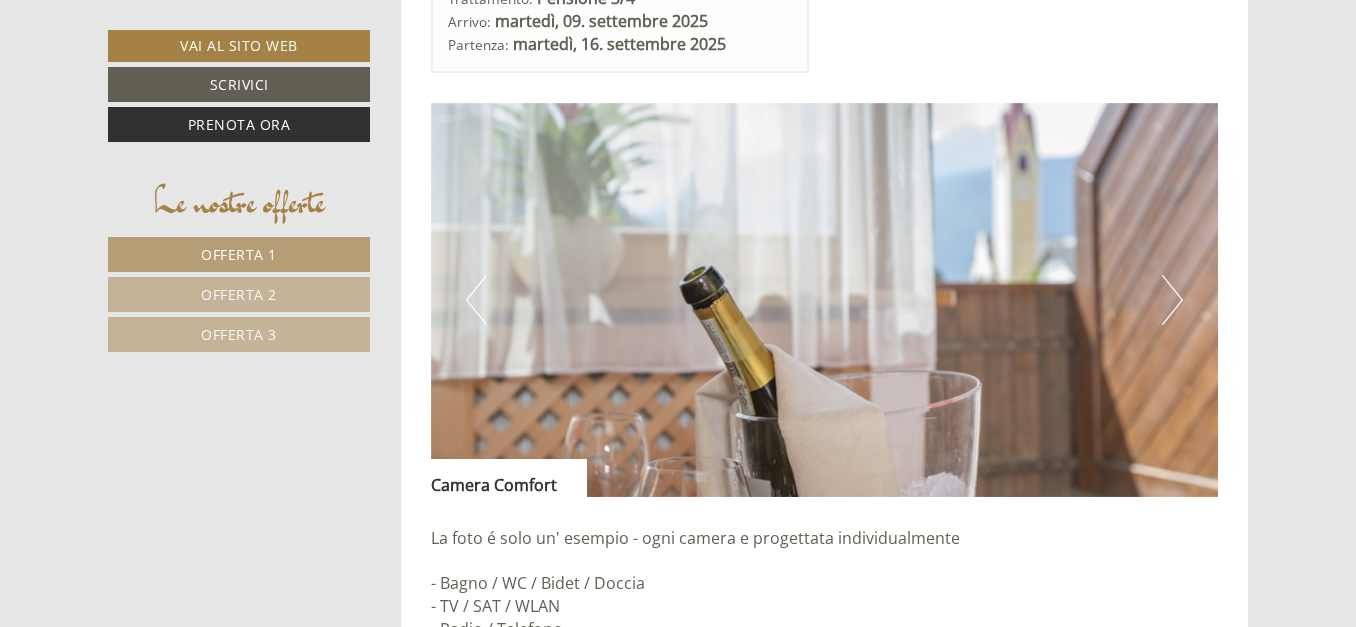 click on "Next" at bounding box center [1172, 300] 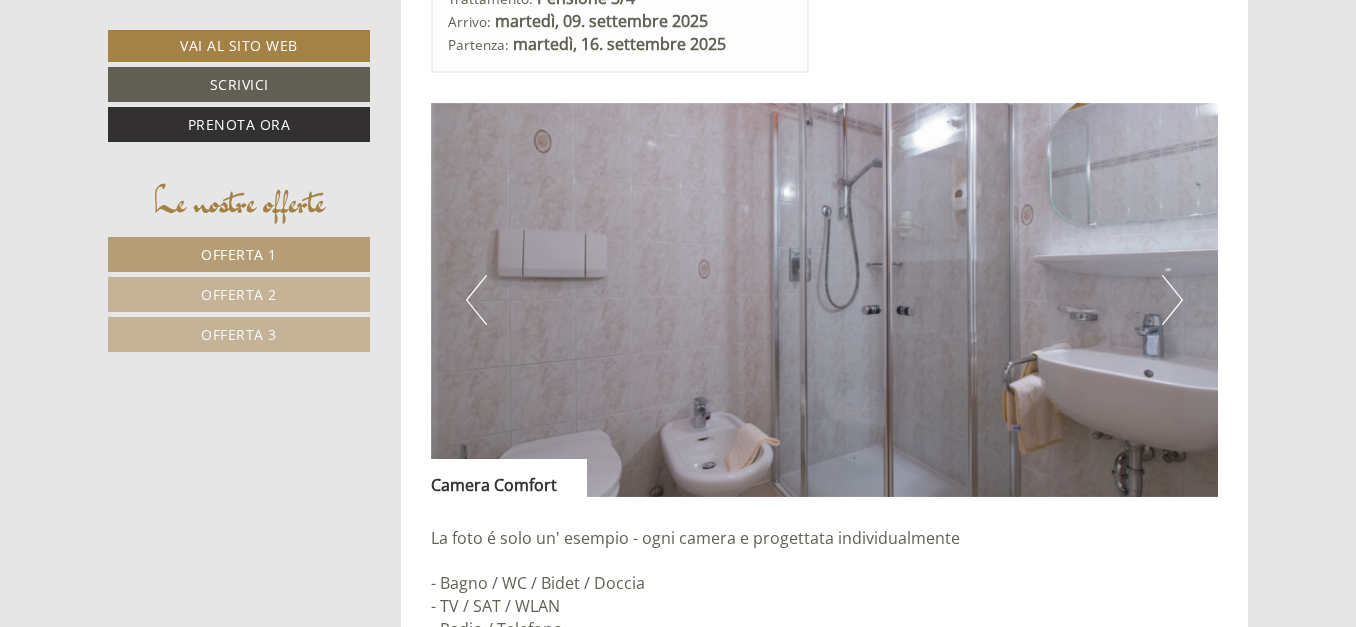 click on "Next" at bounding box center (1172, 300) 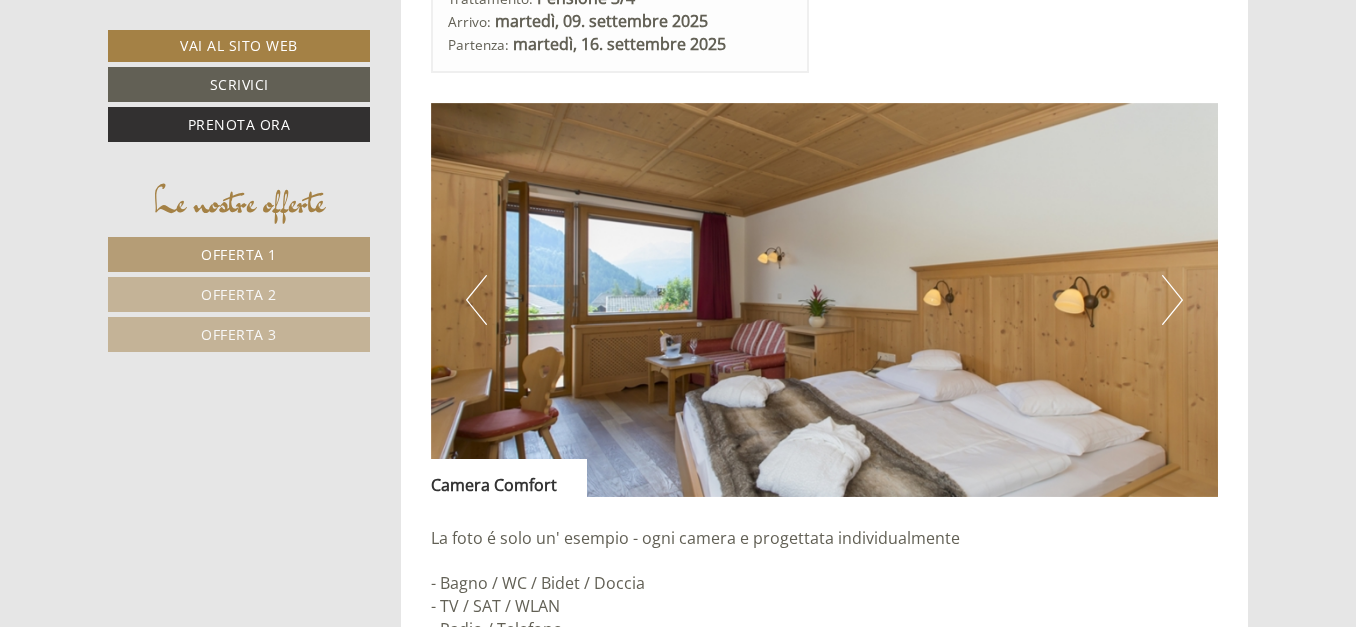click on "Next" at bounding box center (1172, 300) 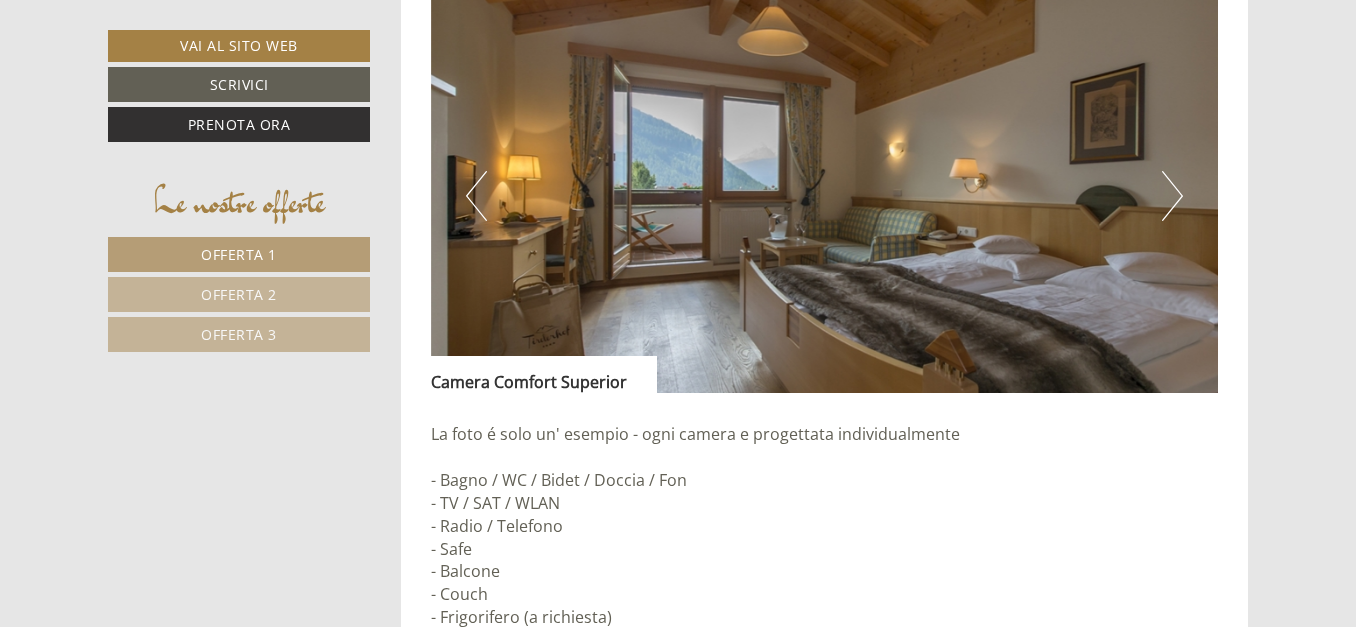 scroll, scrollTop: 2925, scrollLeft: 0, axis: vertical 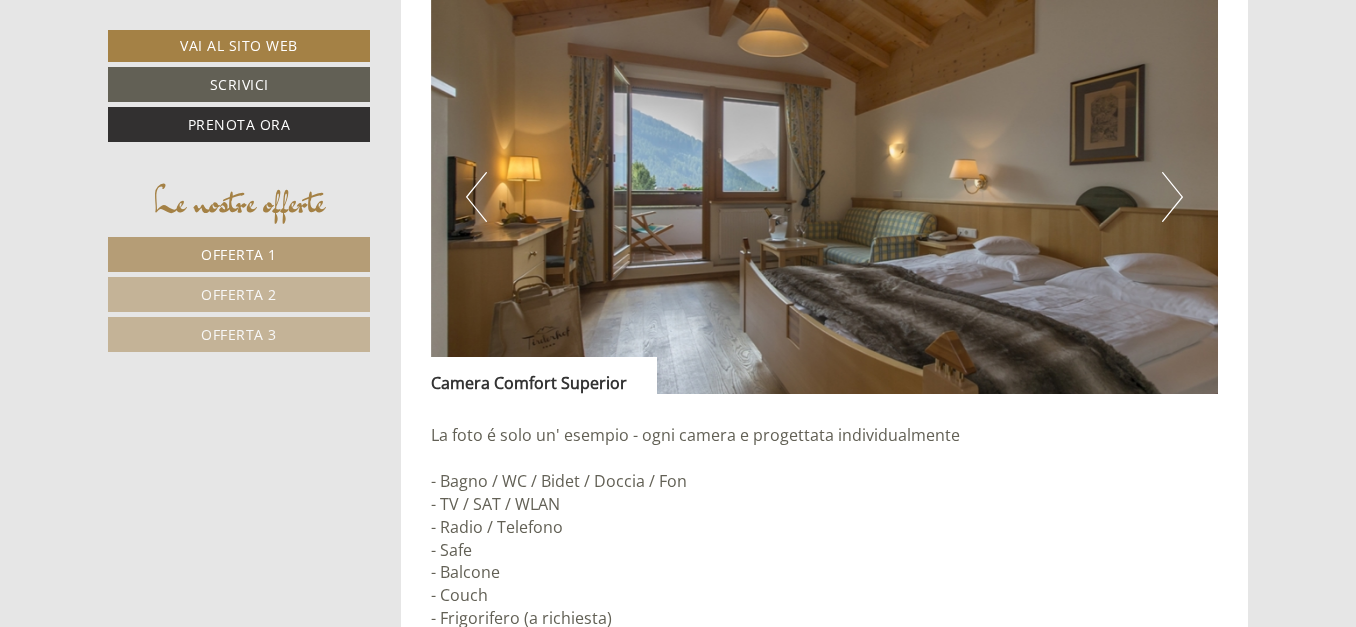 click on "Next" at bounding box center (1172, 197) 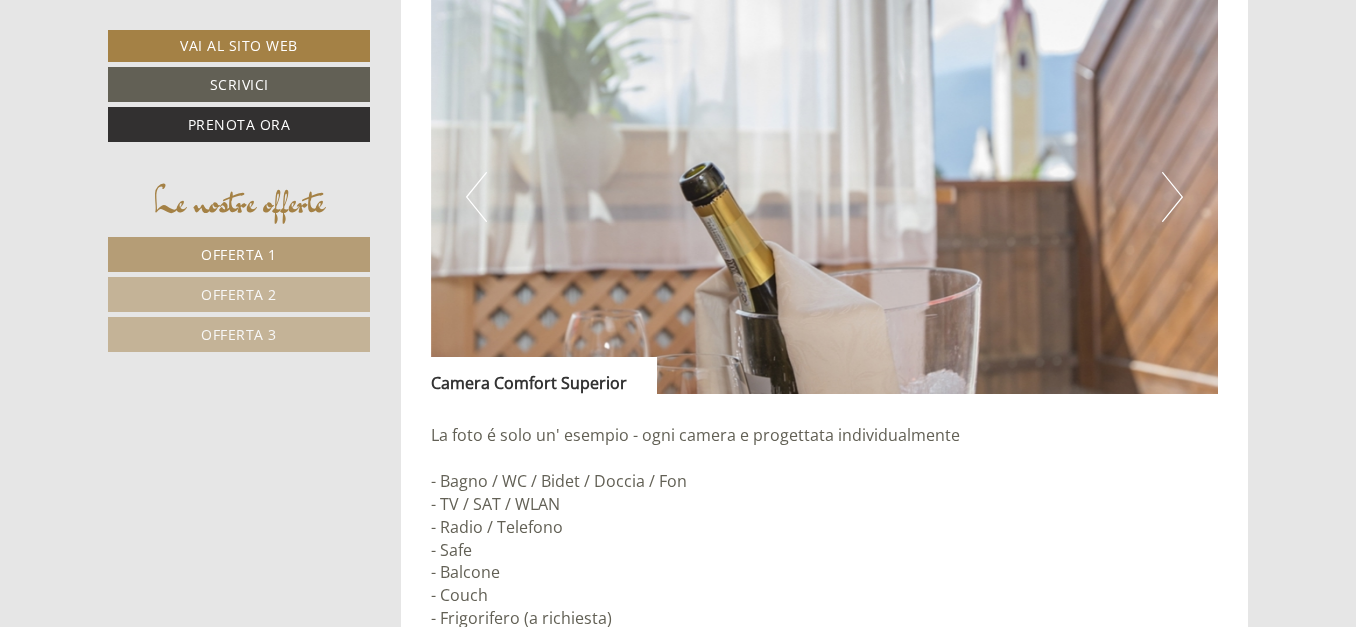 click on "Next" at bounding box center [1172, 197] 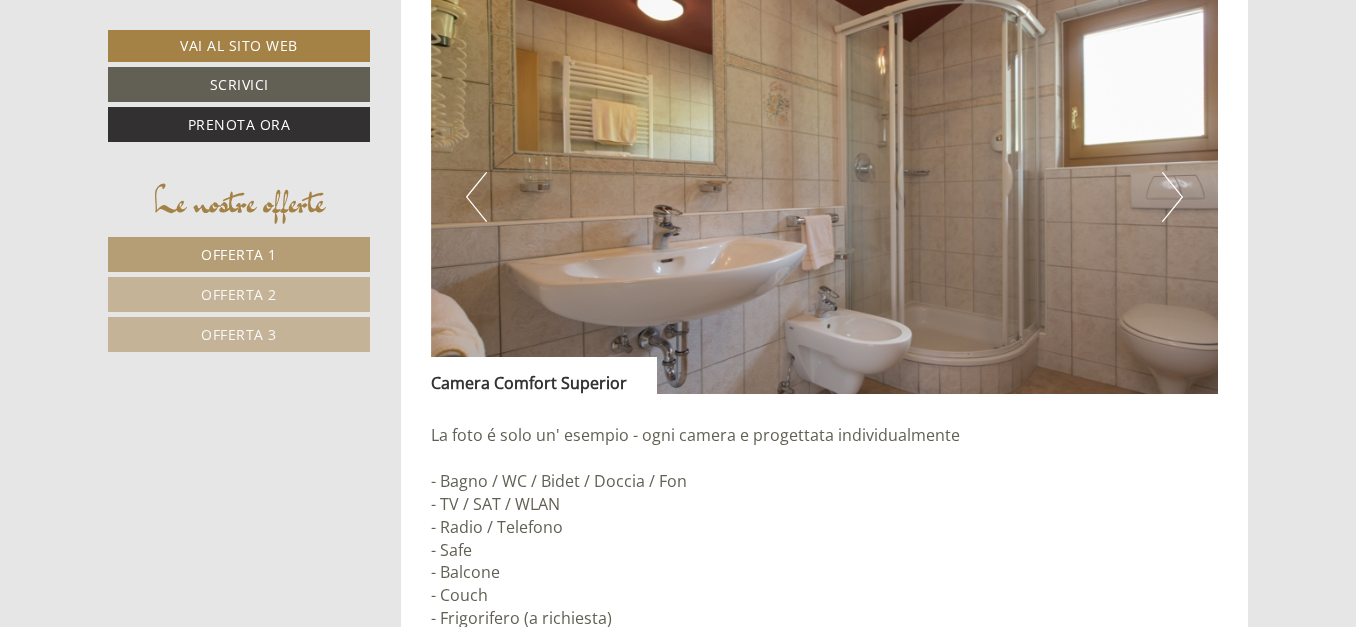 click on "Next" at bounding box center [1172, 197] 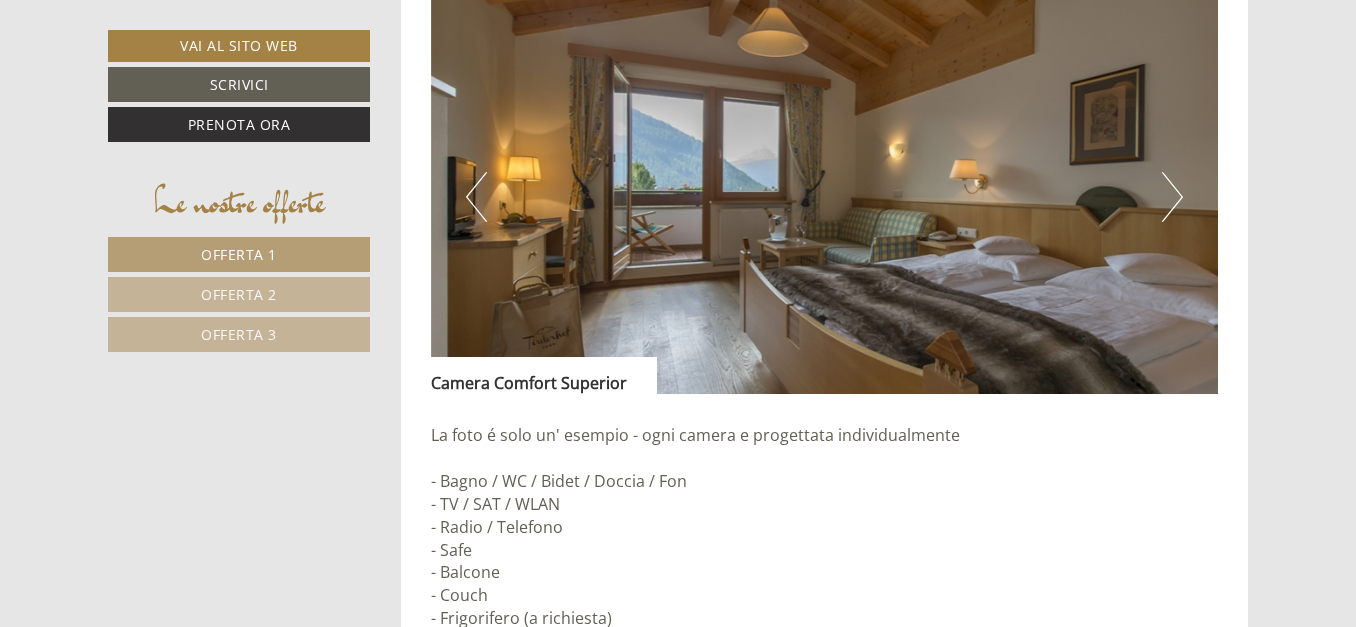 click on "Next" at bounding box center [1172, 197] 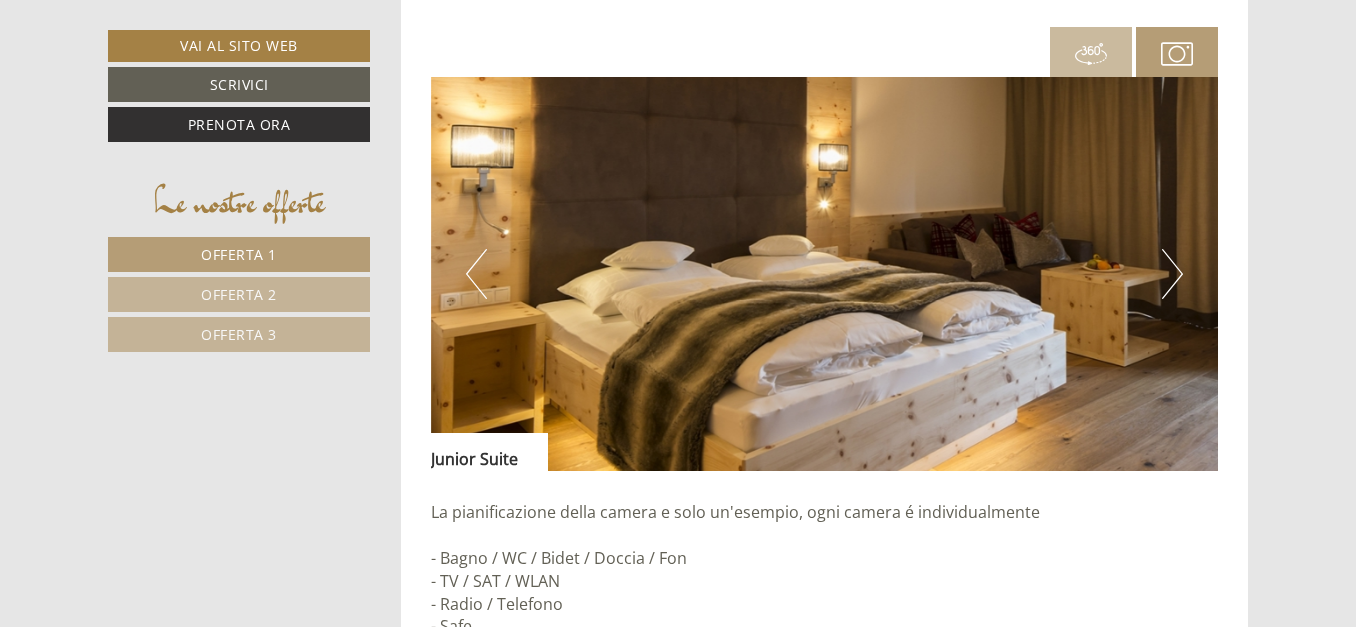 scroll, scrollTop: 4325, scrollLeft: 0, axis: vertical 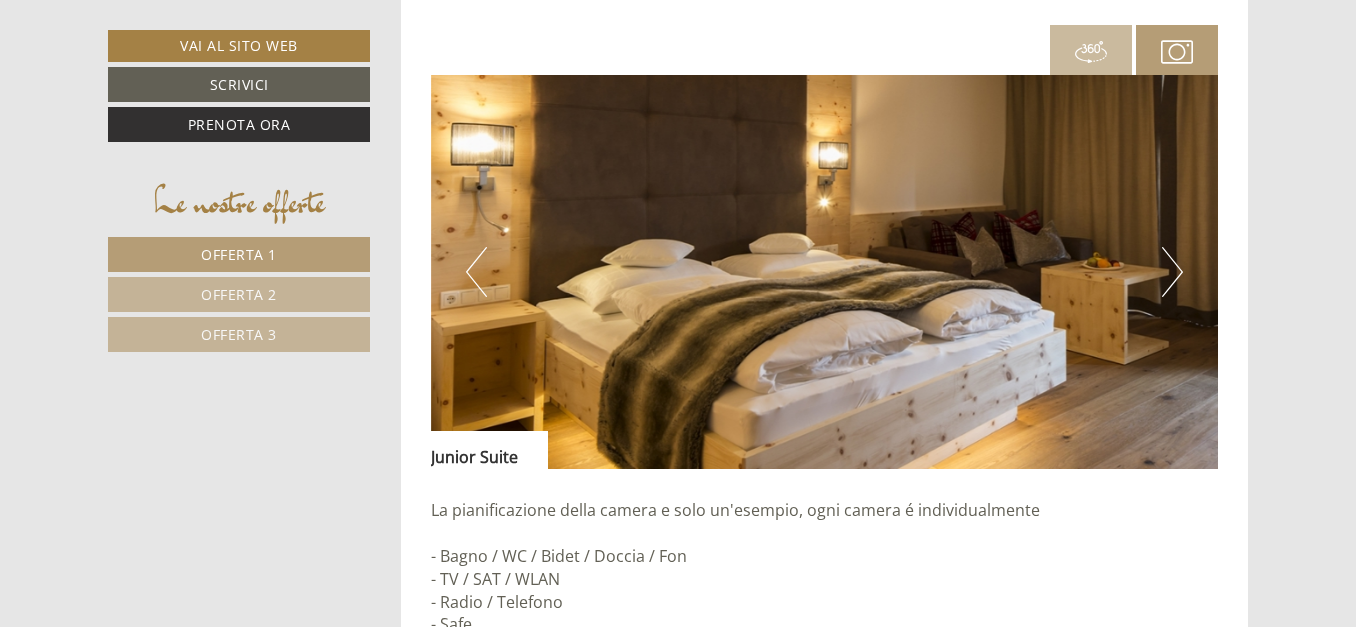 click at bounding box center [825, 272] 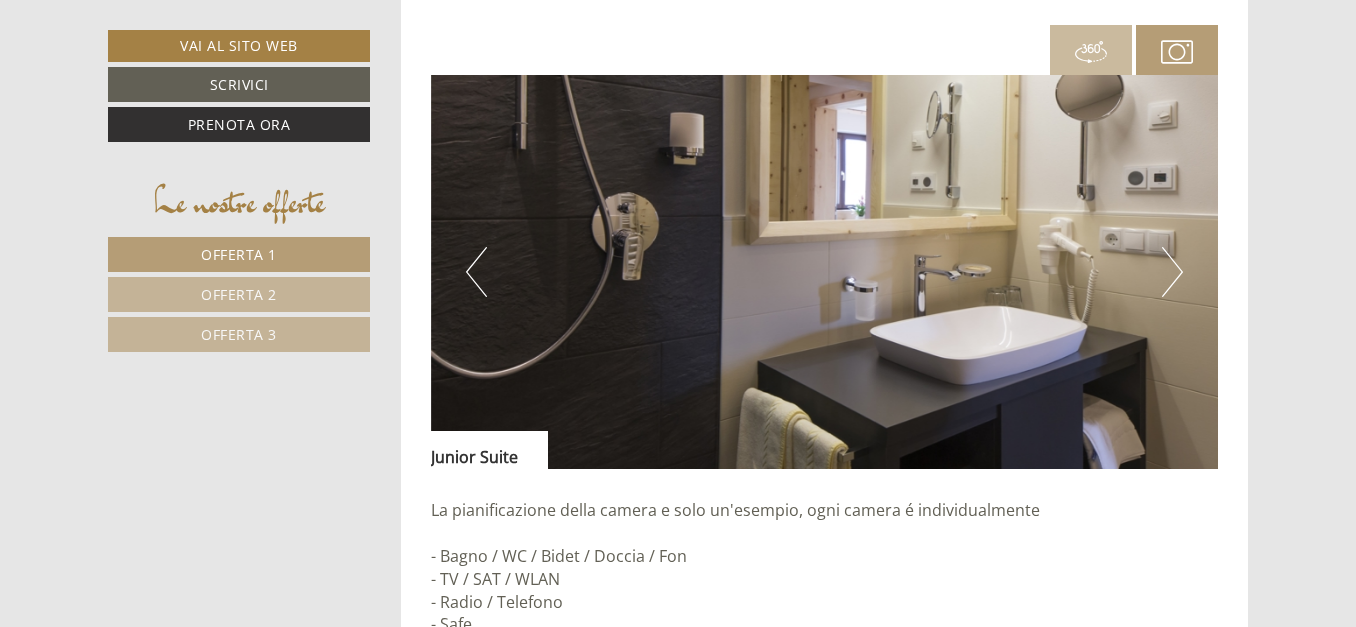 click on "Next" at bounding box center (1172, 272) 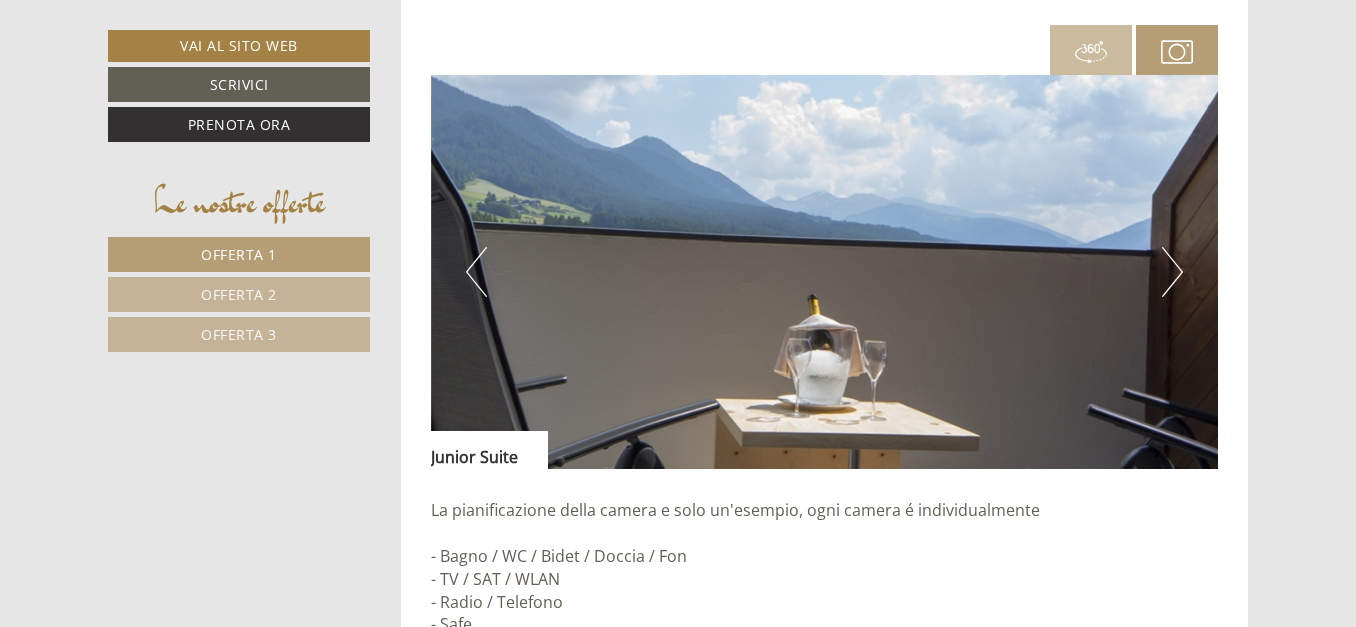 click on "Next" at bounding box center [1172, 272] 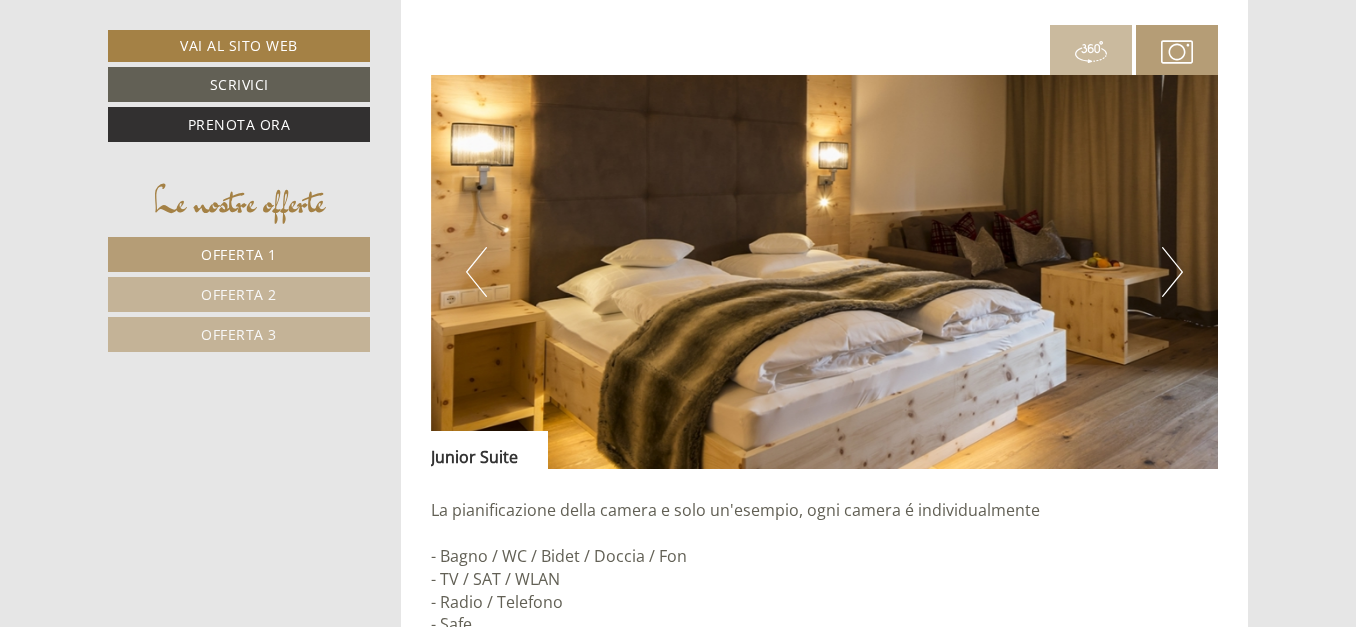 click on "Next" at bounding box center [1172, 272] 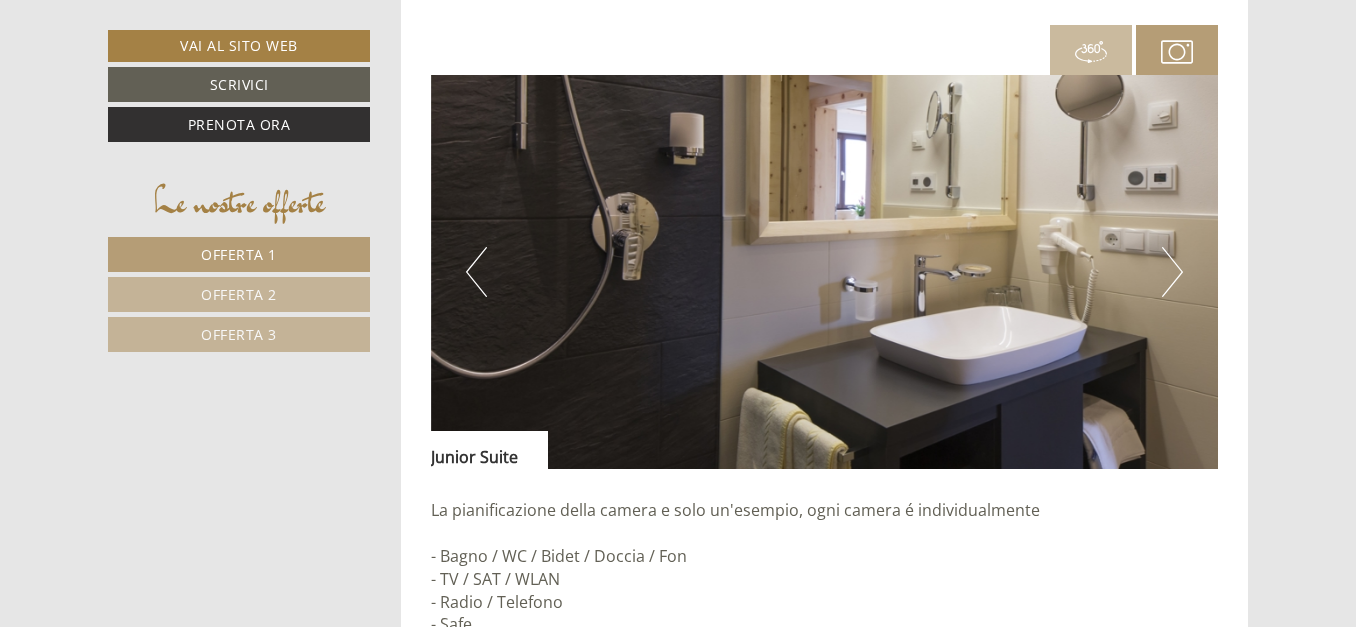 click on "Next" at bounding box center (1172, 272) 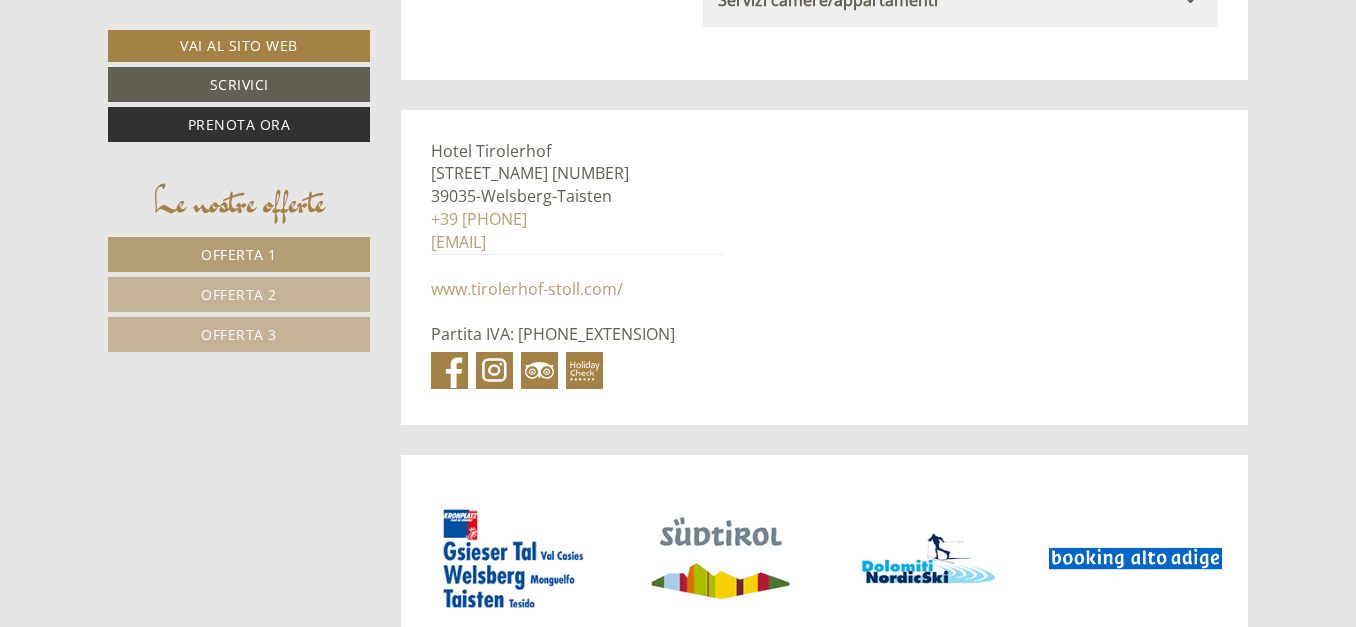 scroll, scrollTop: 10225, scrollLeft: 0, axis: vertical 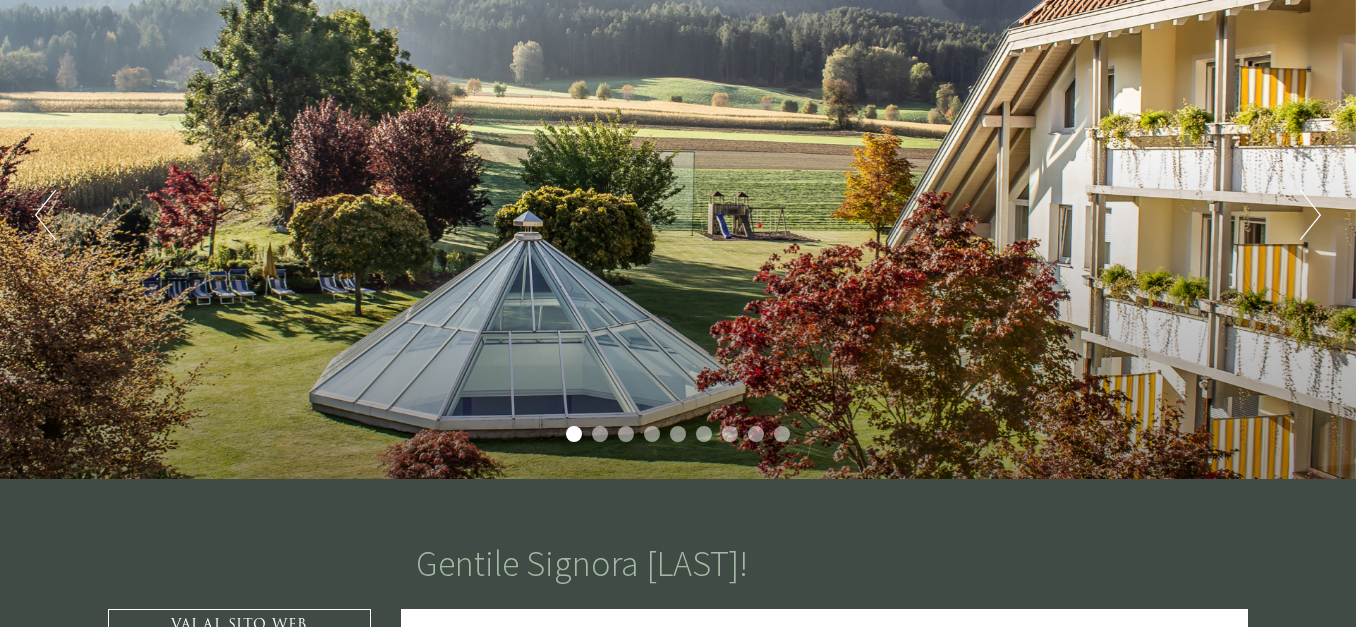 click on "Next" at bounding box center (1310, 215) 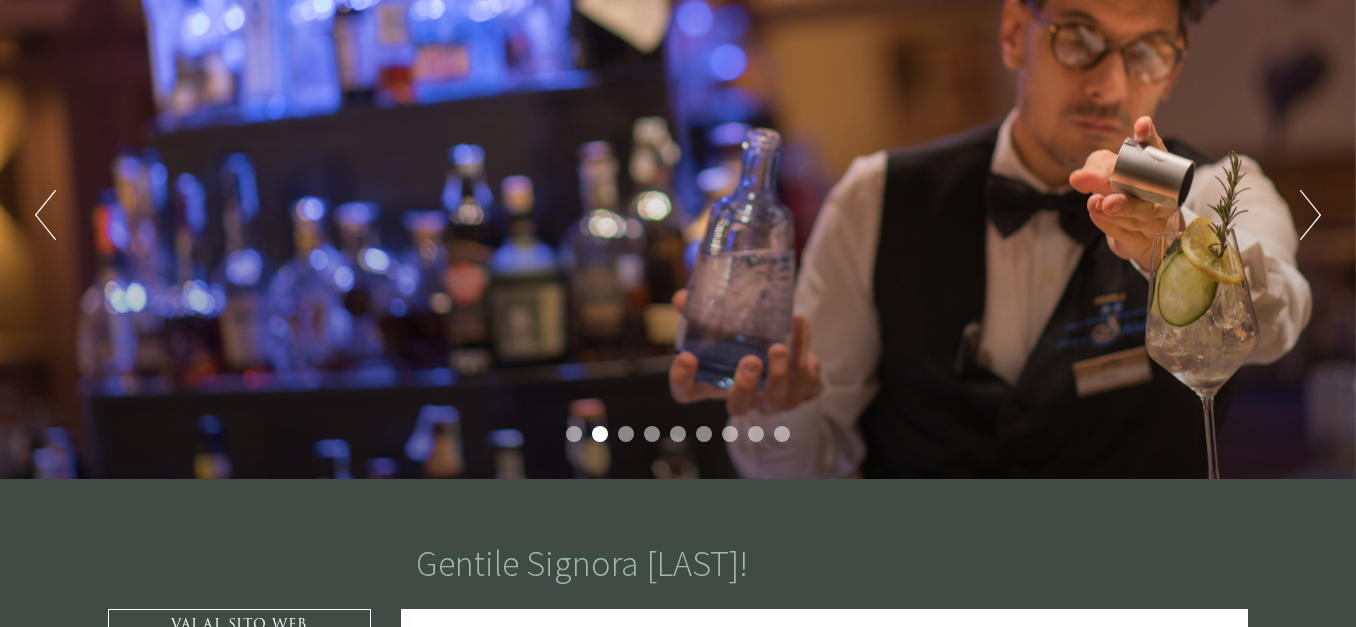click on "Next" at bounding box center [1310, 215] 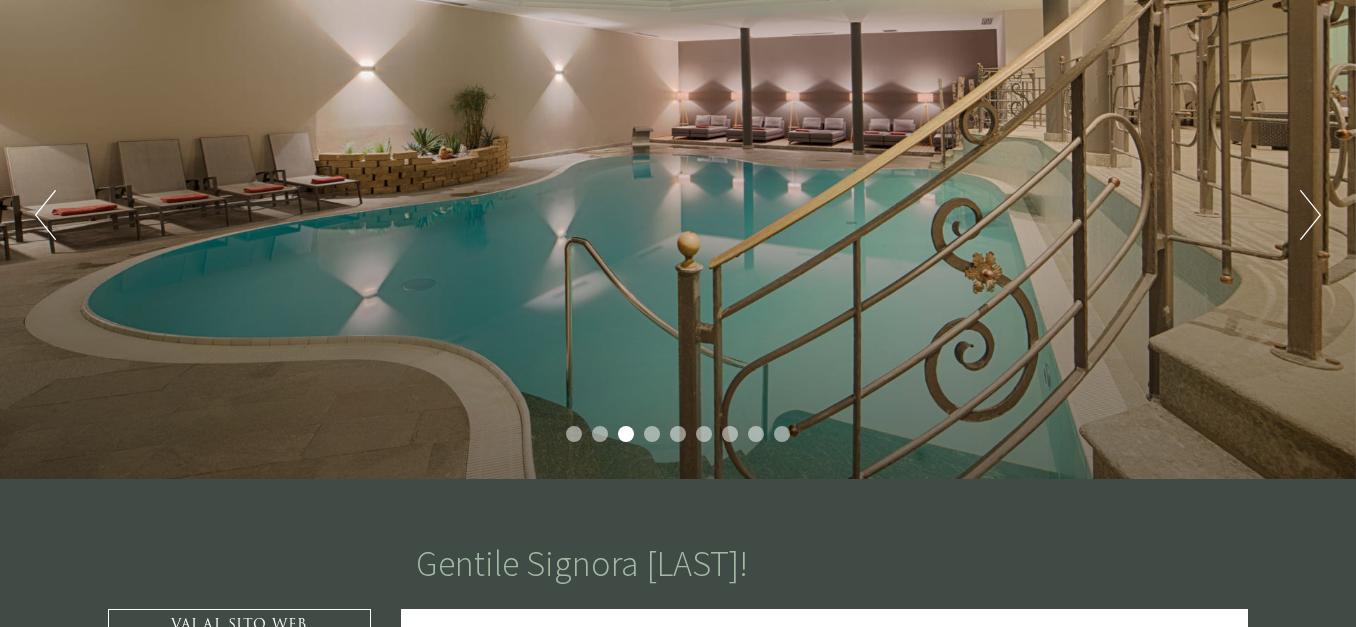 click on "Next" at bounding box center (1310, 215) 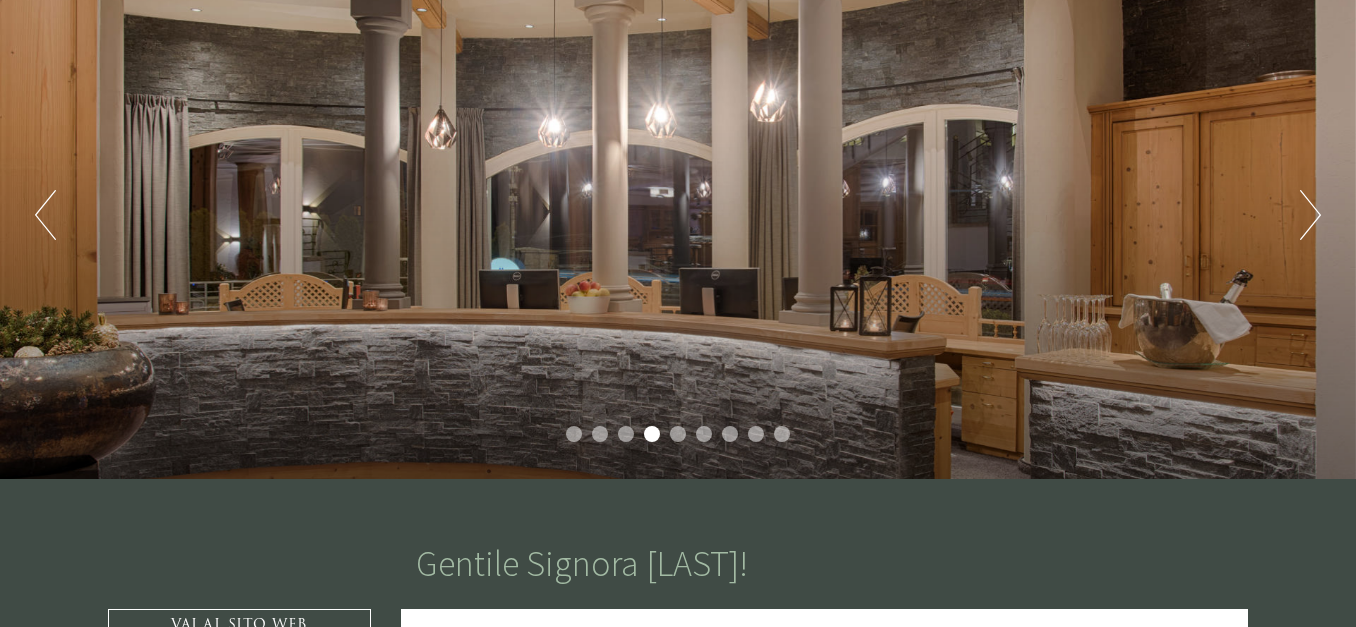 click on "Next" at bounding box center (1310, 215) 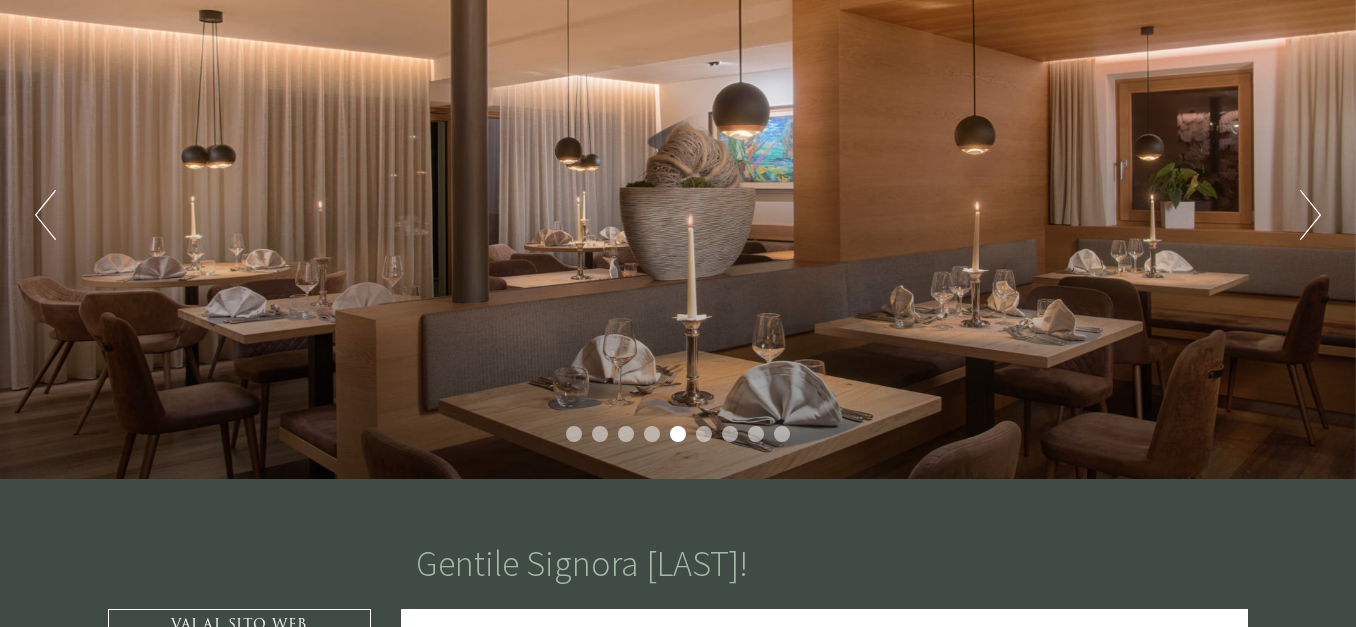 click on "Next" at bounding box center [1310, 215] 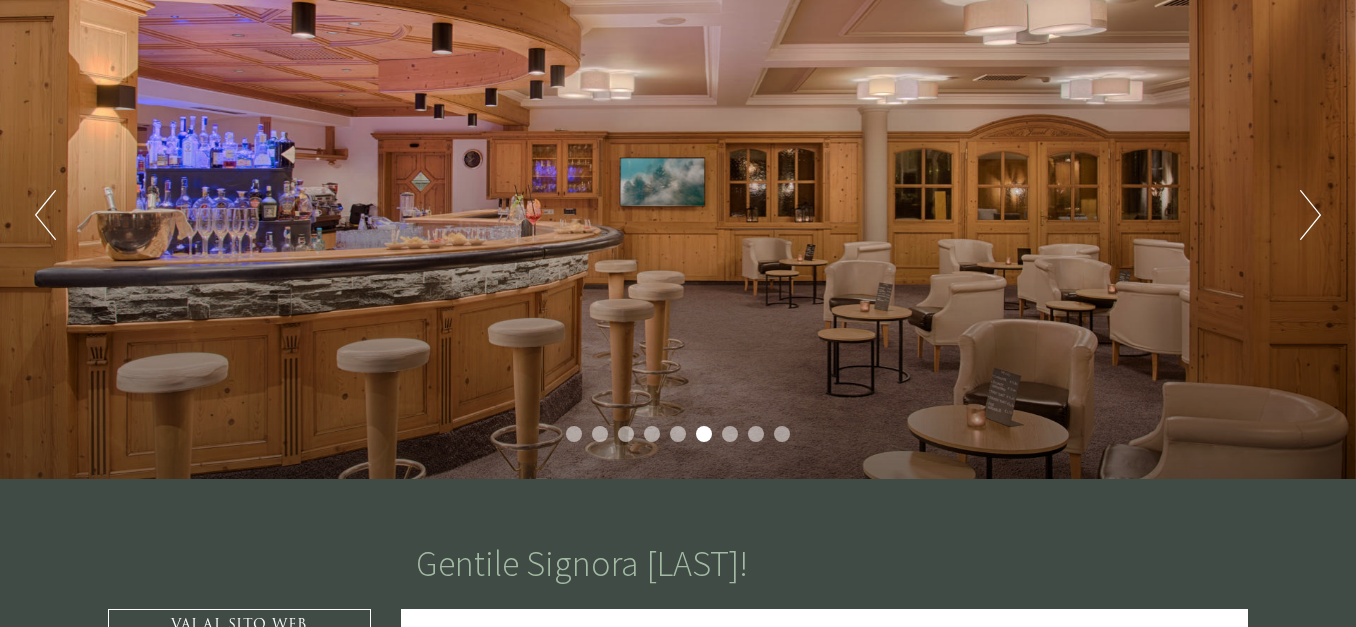 click on "Next" at bounding box center [1310, 215] 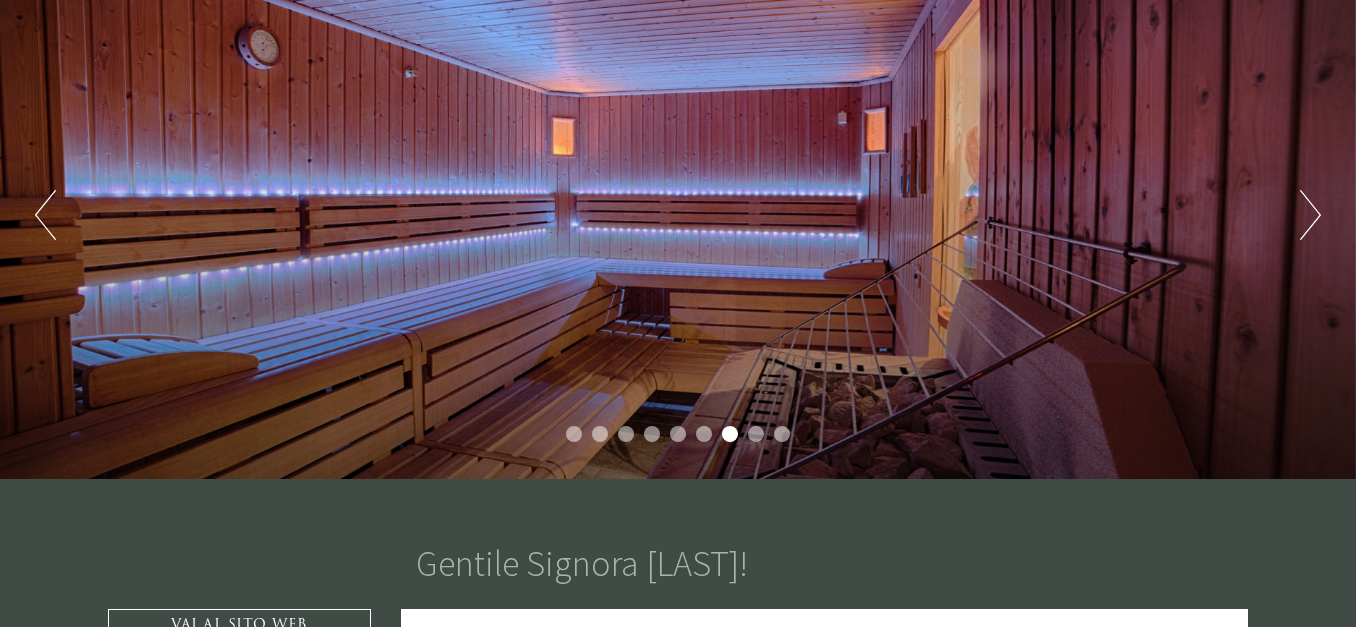 click on "Next" at bounding box center (1310, 215) 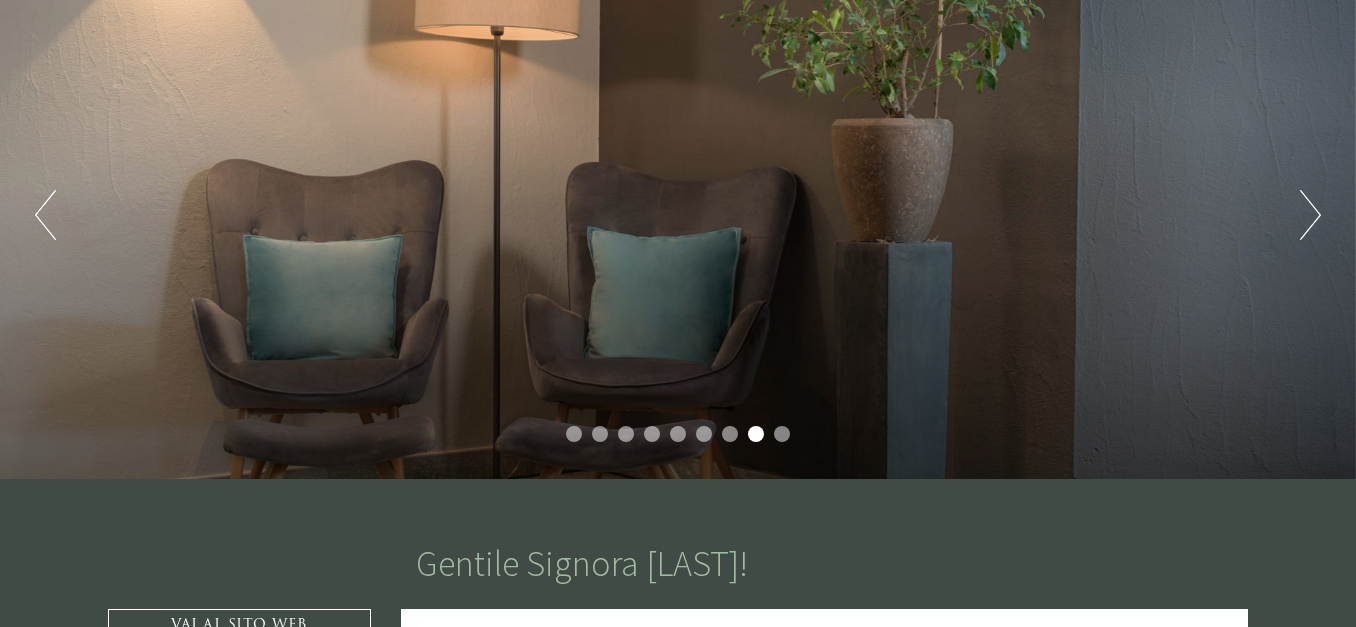 click on "Next" at bounding box center [1310, 215] 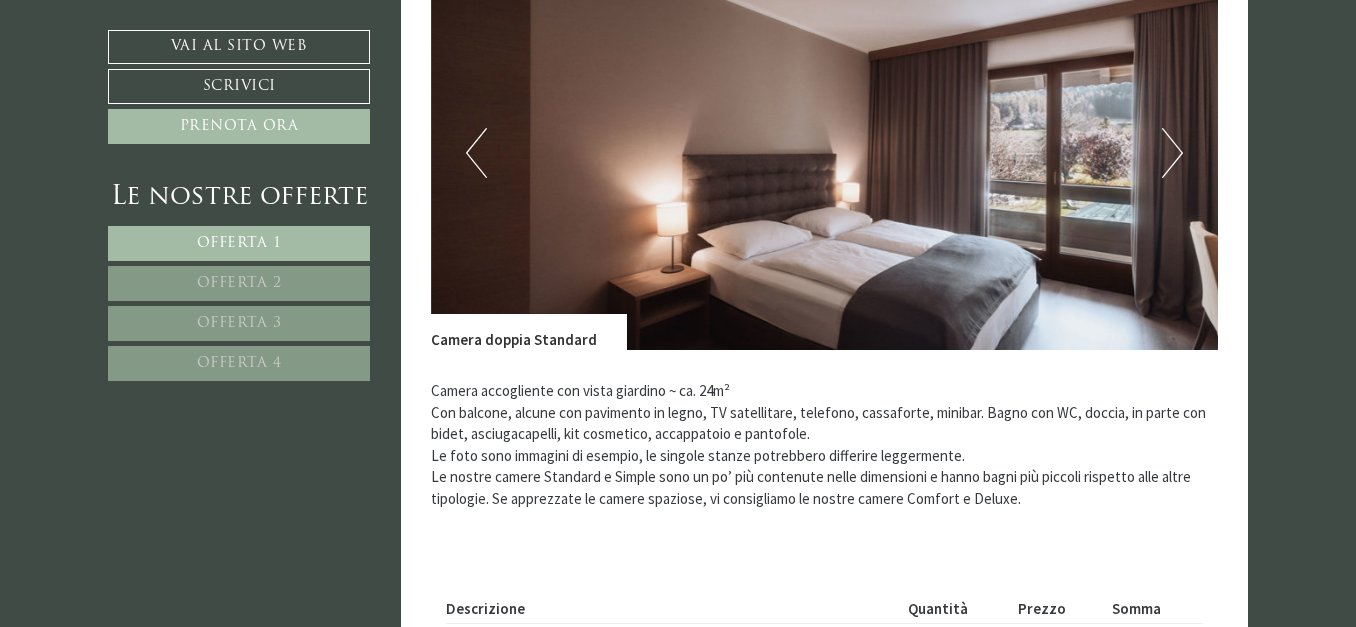 scroll, scrollTop: 1500, scrollLeft: 0, axis: vertical 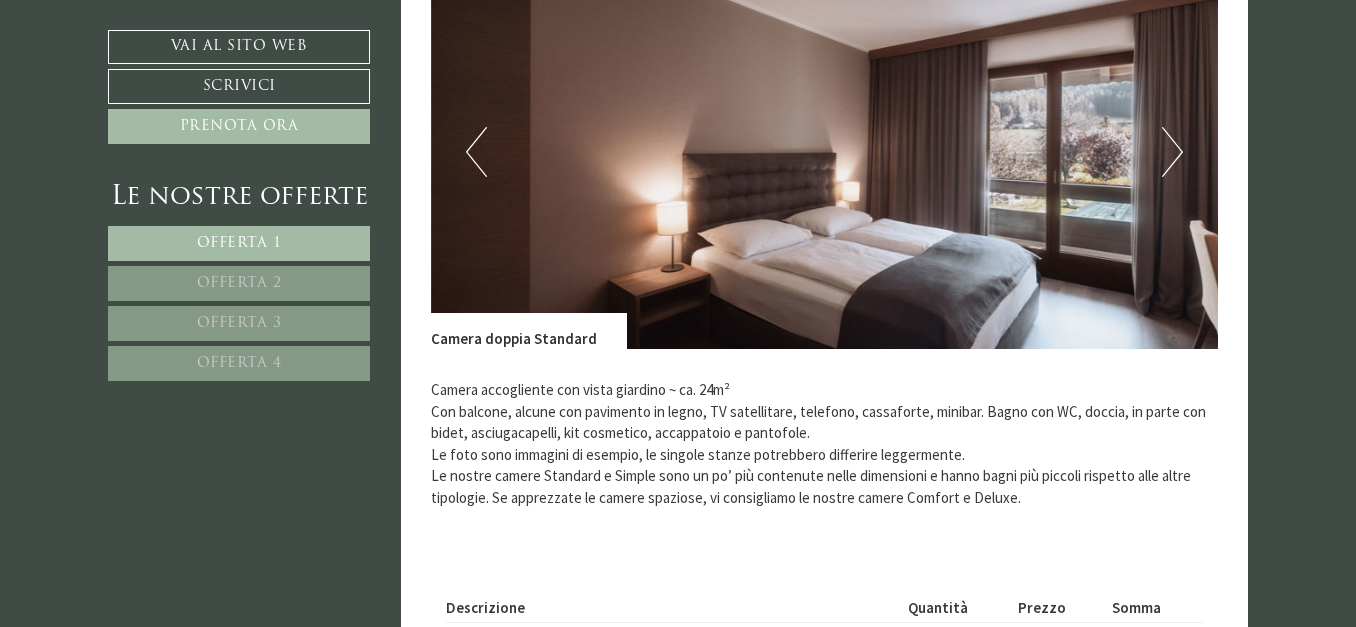 click at bounding box center (825, 152) 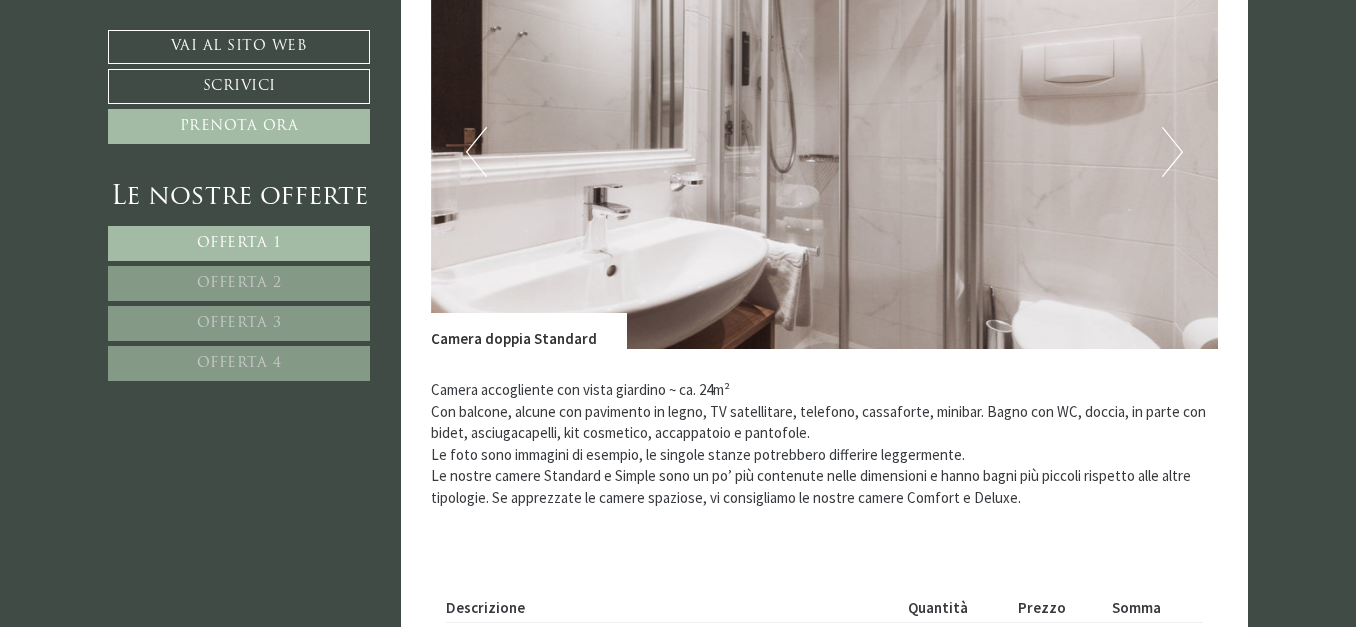 click on "Next" at bounding box center (1172, 152) 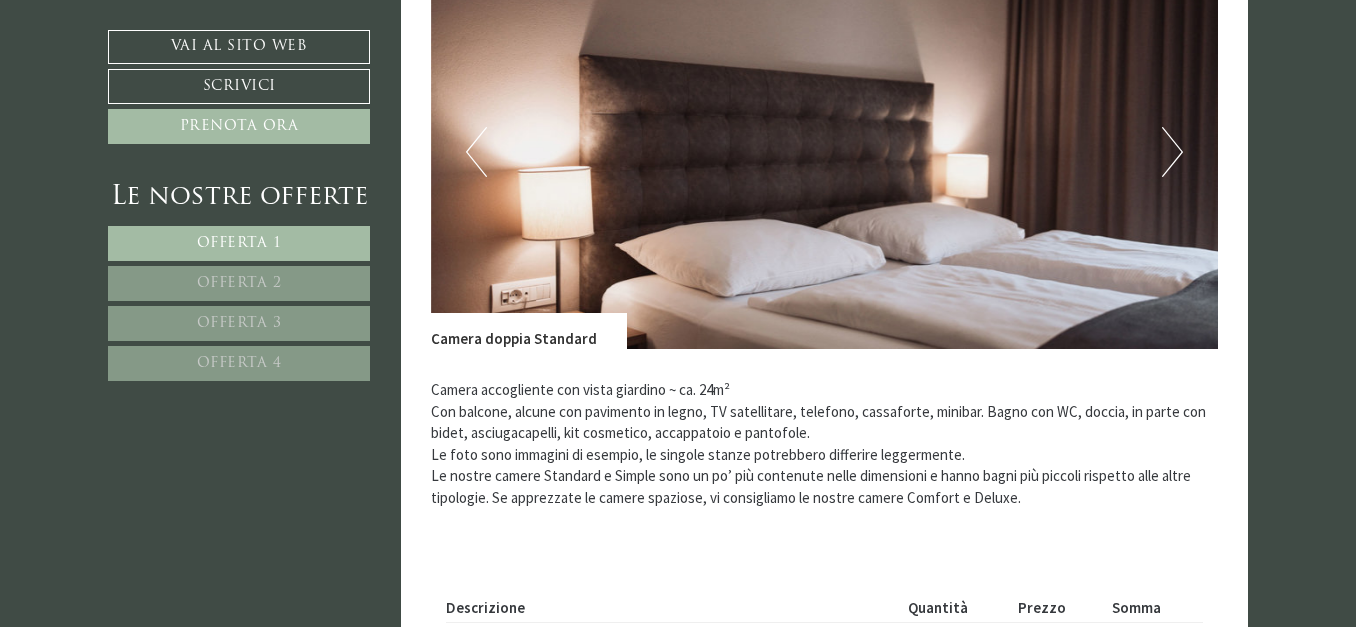 click on "Next" at bounding box center [1172, 152] 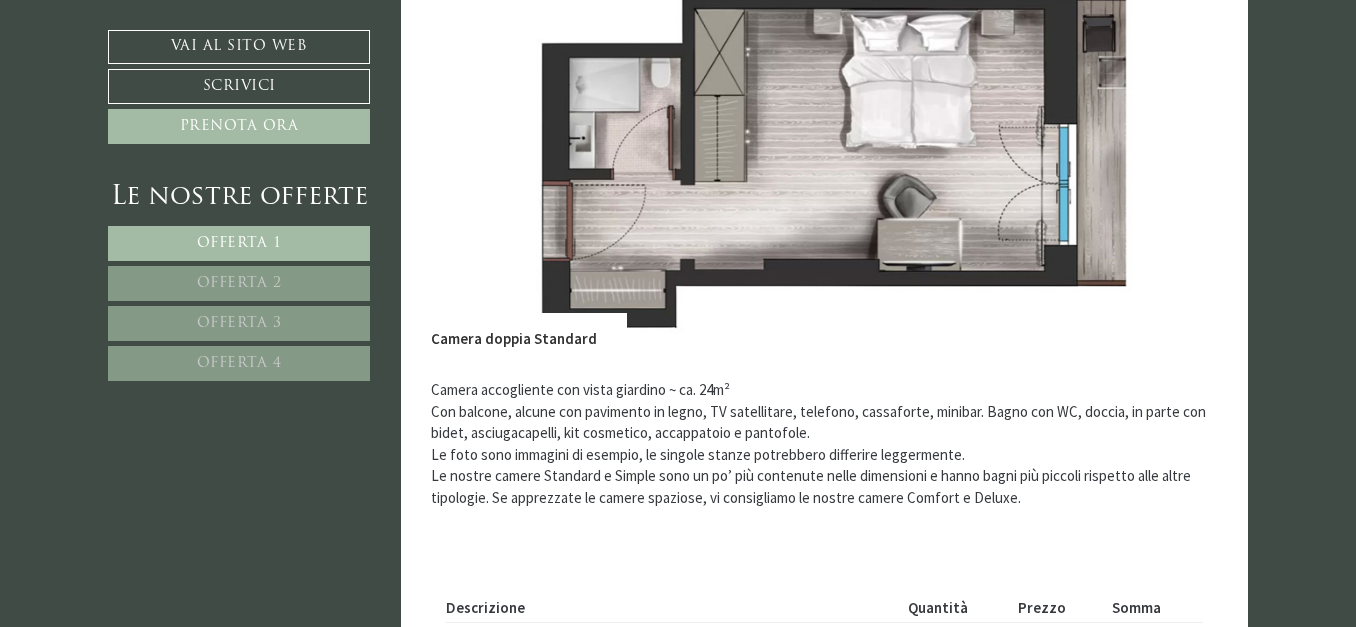 click on "Next" at bounding box center (1172, 152) 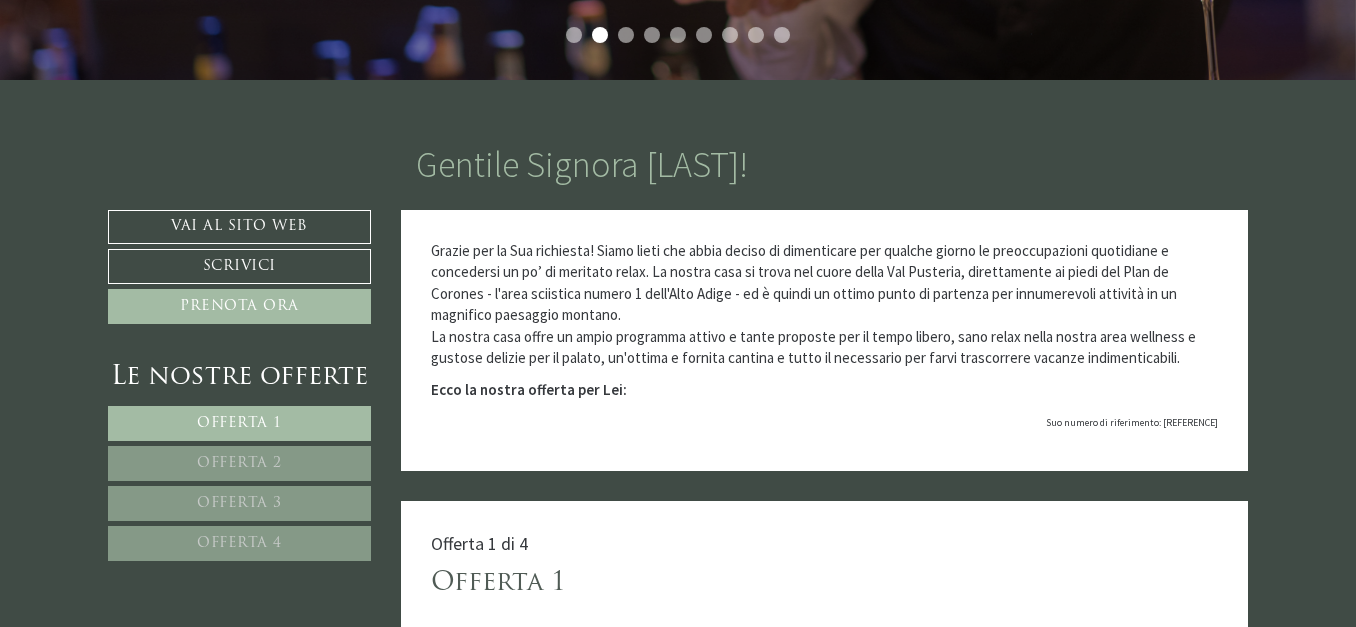 scroll, scrollTop: 600, scrollLeft: 0, axis: vertical 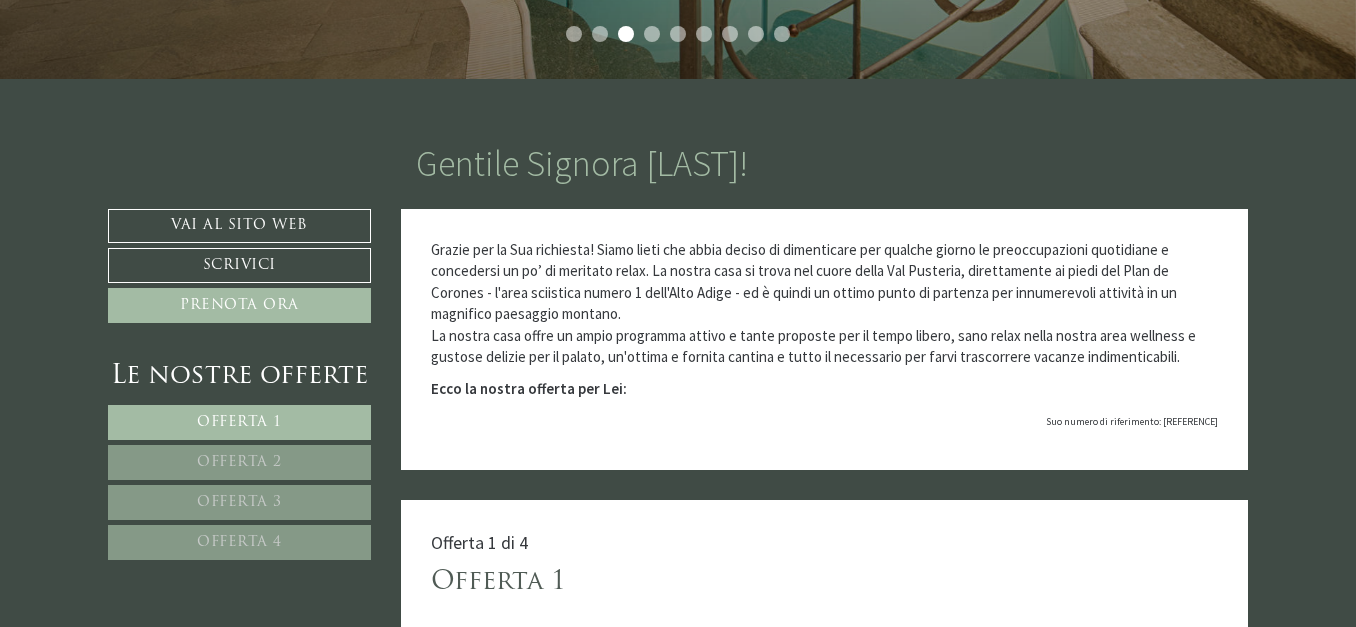 click on "Offerta 4" at bounding box center [239, 542] 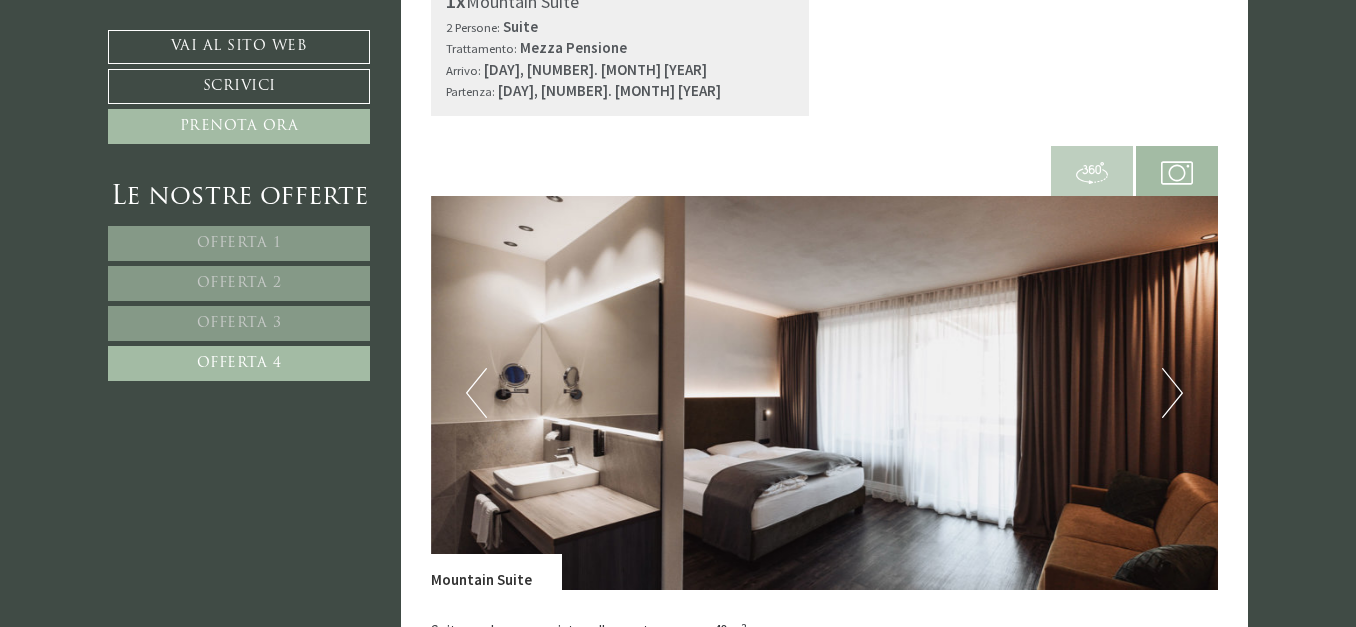 scroll, scrollTop: 1400, scrollLeft: 0, axis: vertical 